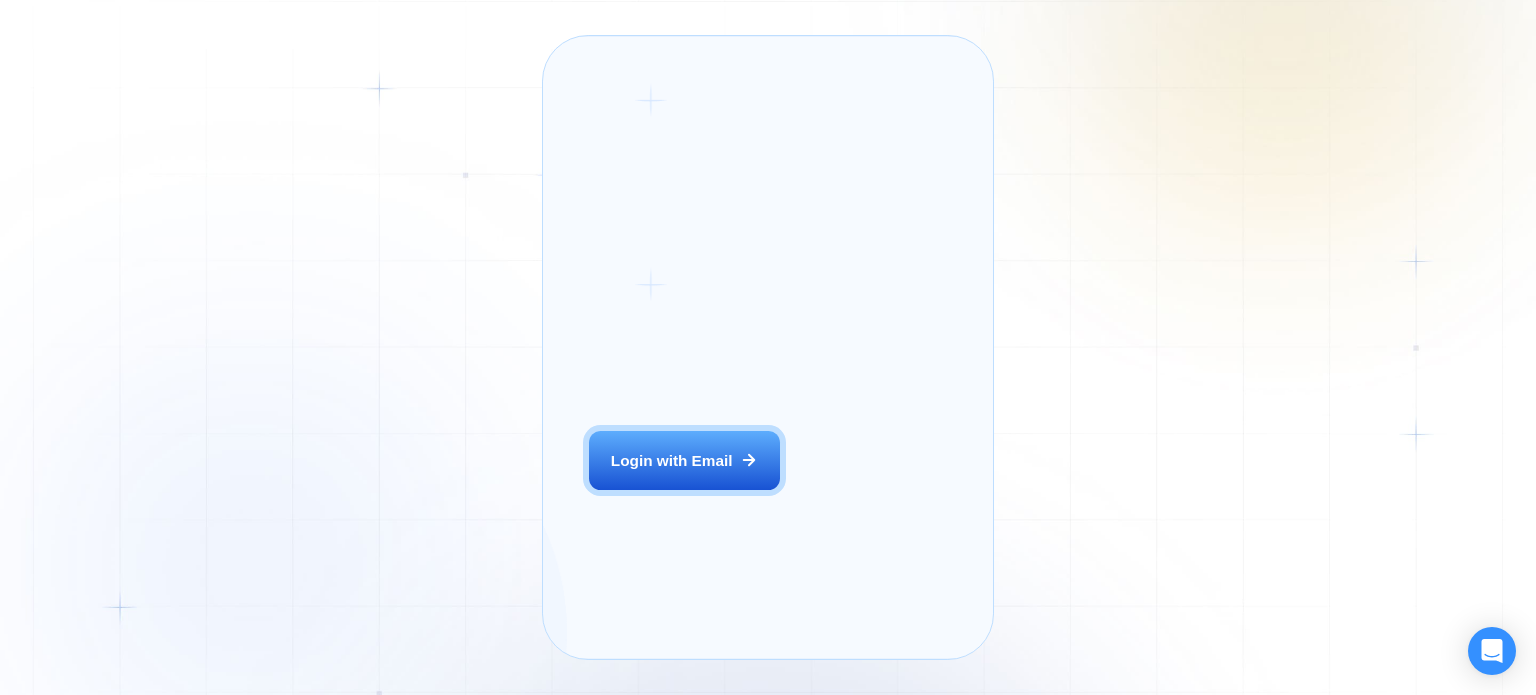 scroll, scrollTop: 0, scrollLeft: 0, axis: both 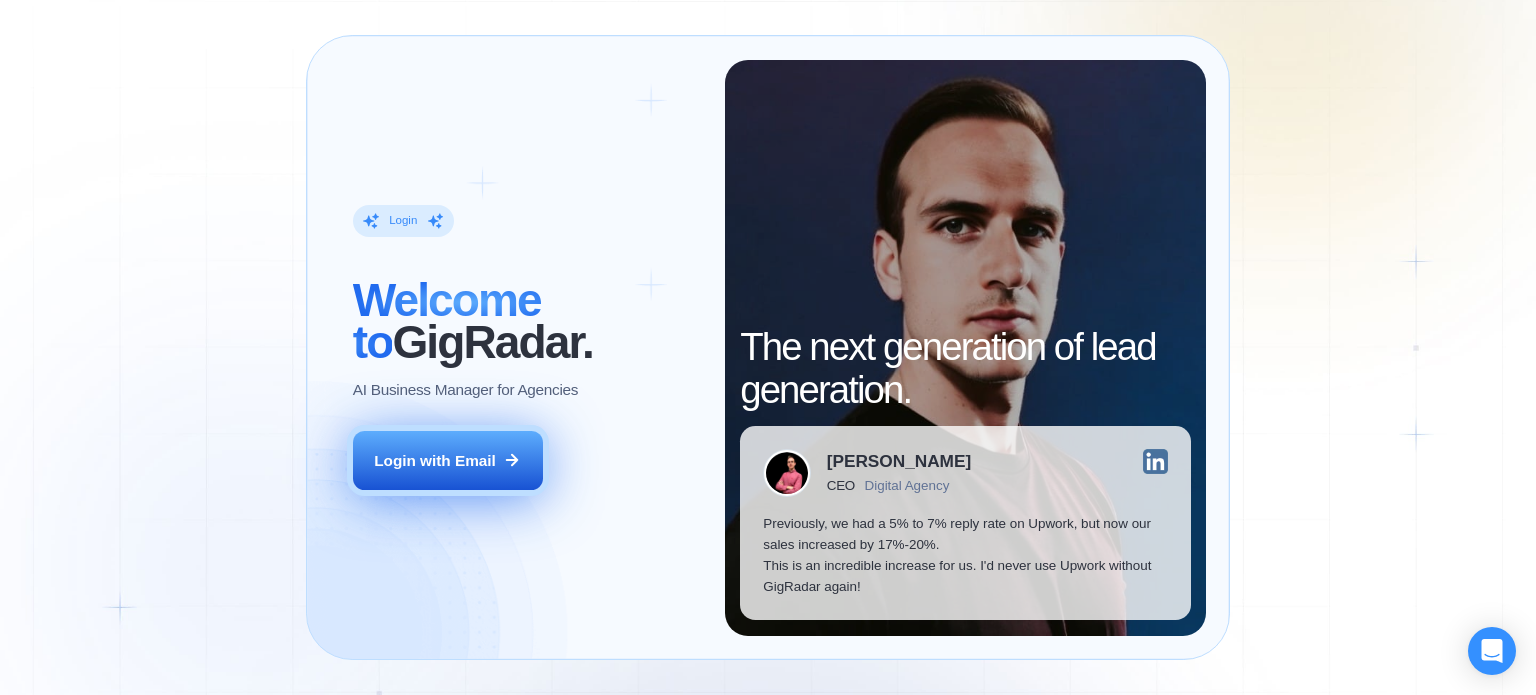 click on "Login with Email" at bounding box center [435, 460] 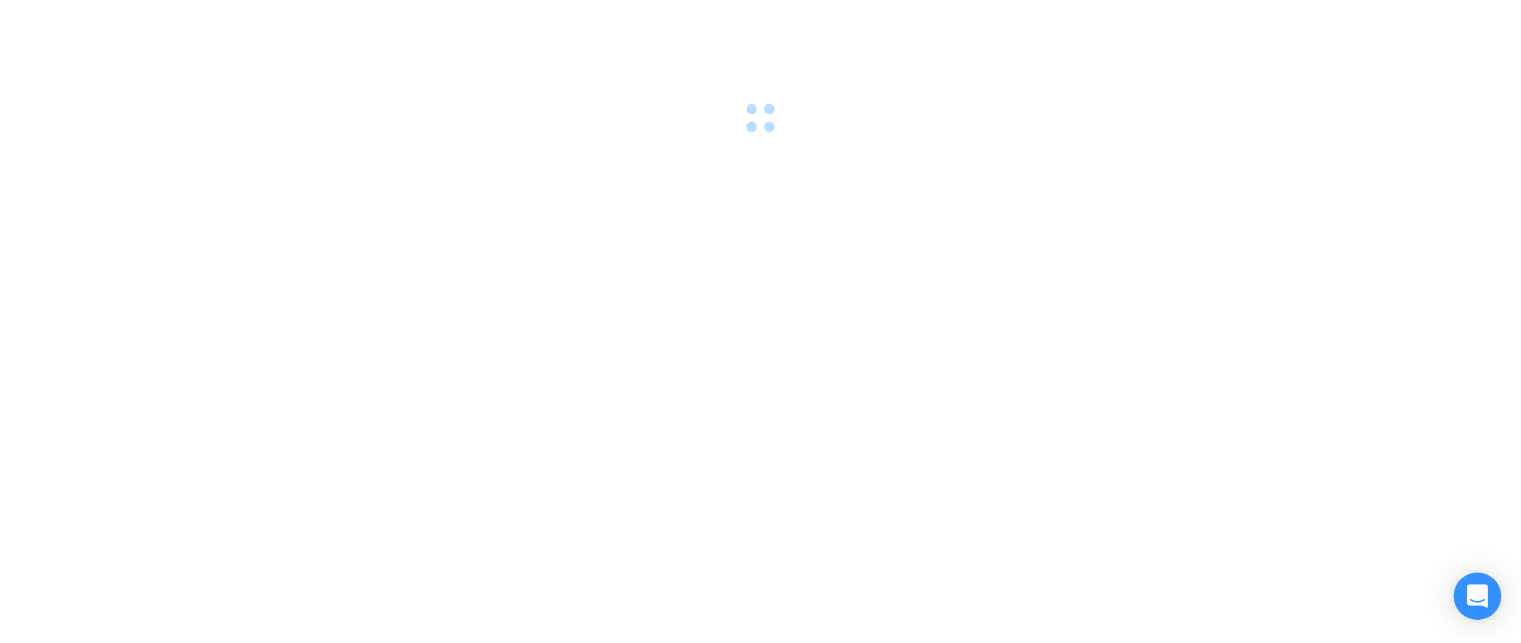 scroll, scrollTop: 0, scrollLeft: 0, axis: both 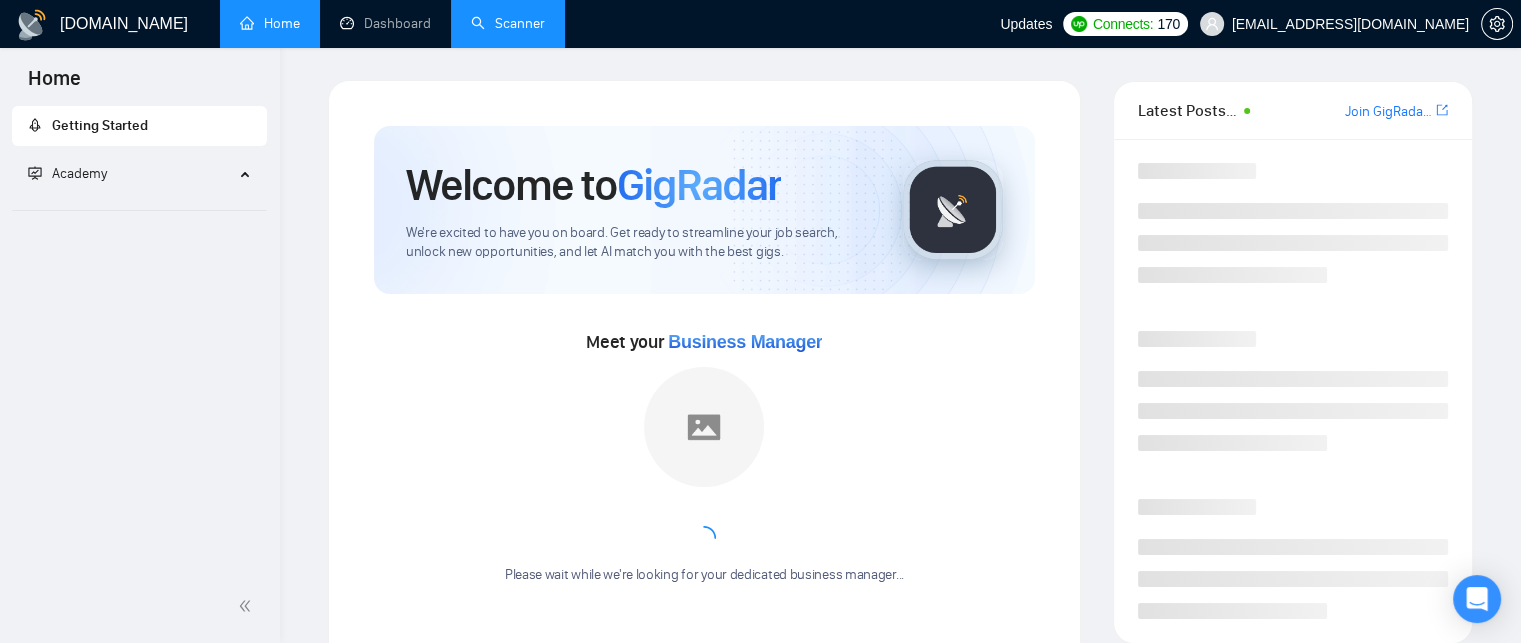 click on "Scanner" at bounding box center (508, 23) 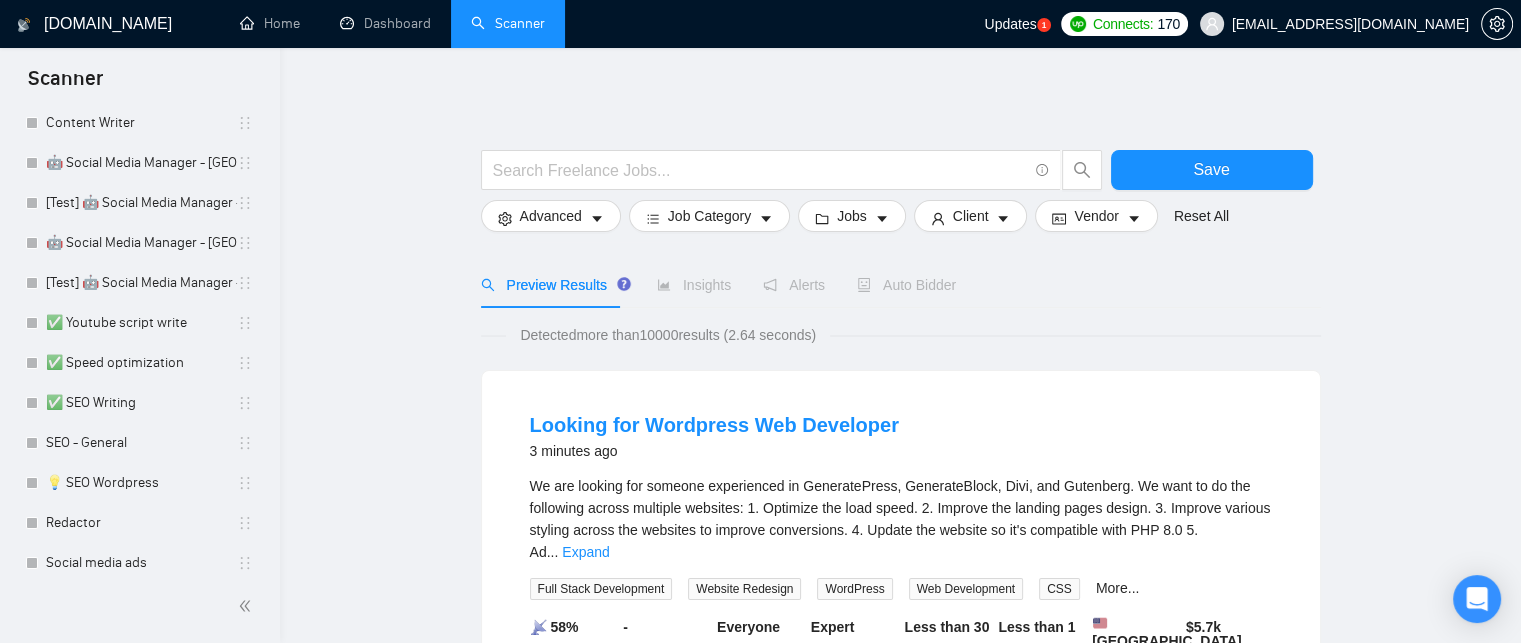scroll, scrollTop: 302, scrollLeft: 0, axis: vertical 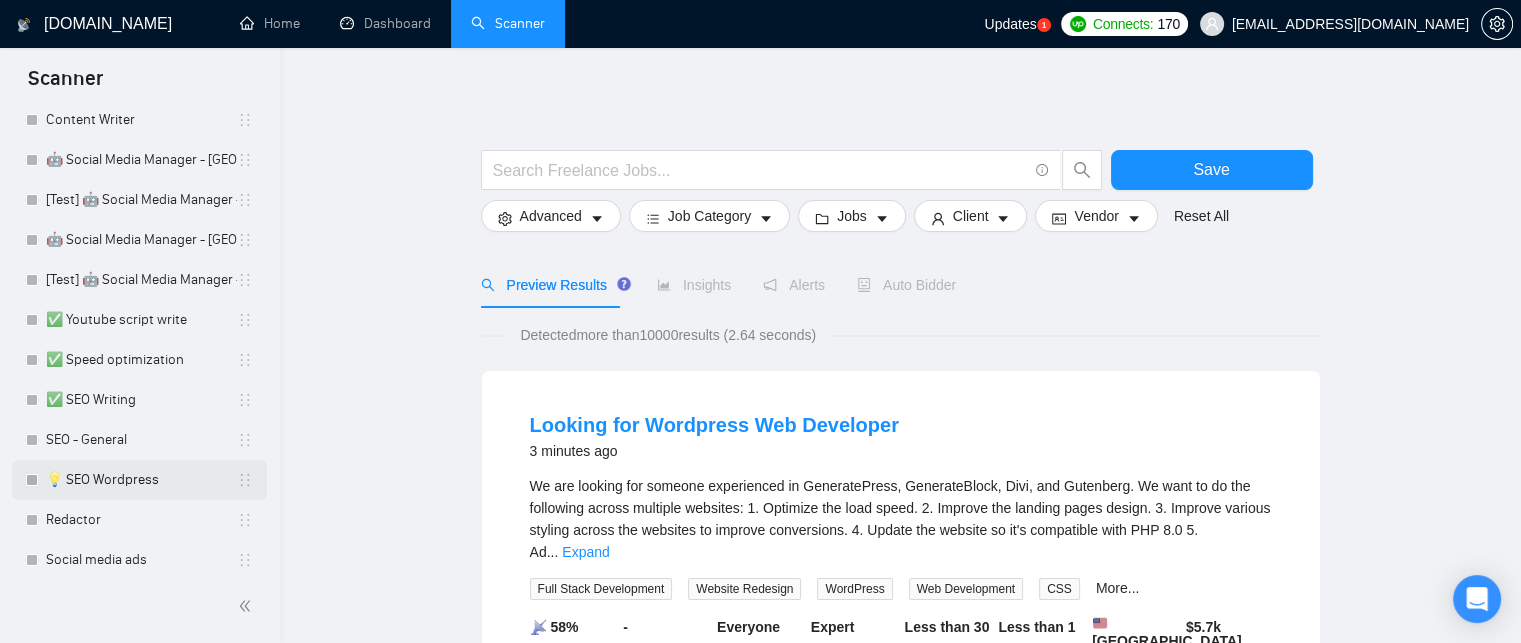 click on "💡 SEO Wordpress" at bounding box center [141, 480] 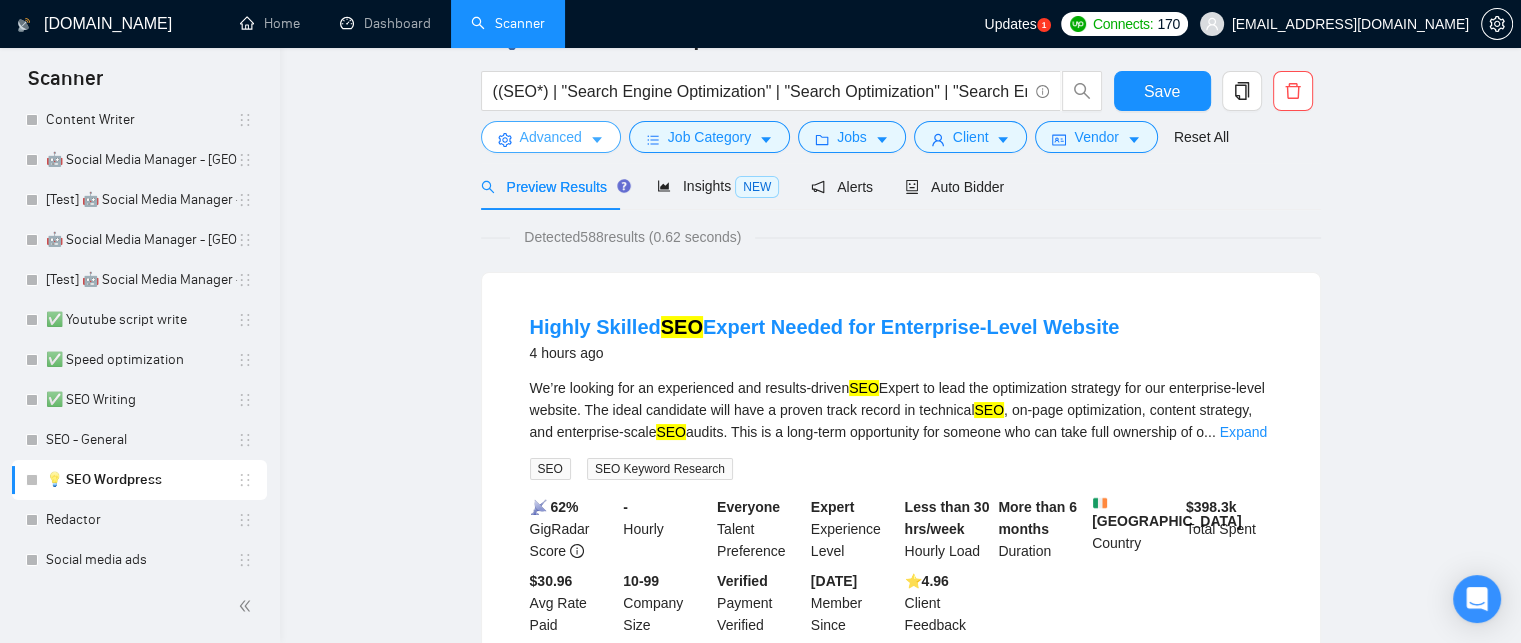 scroll, scrollTop: 0, scrollLeft: 0, axis: both 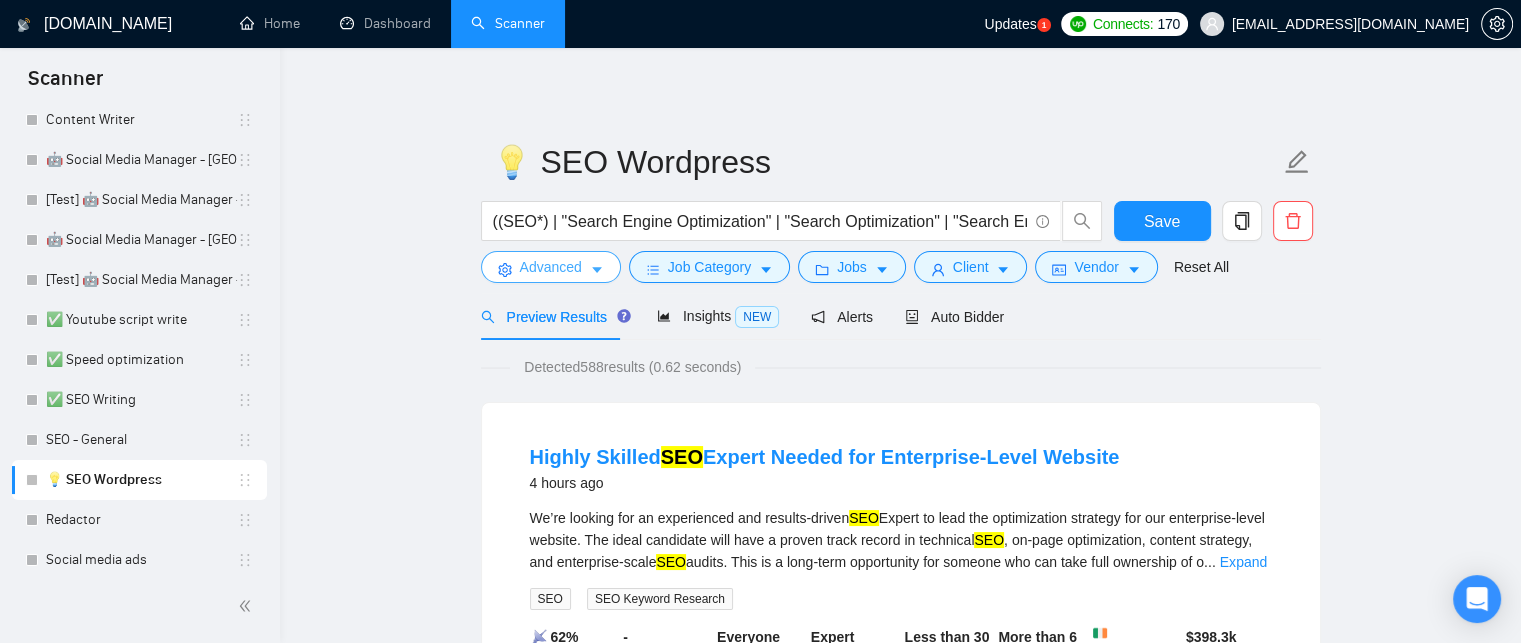 click 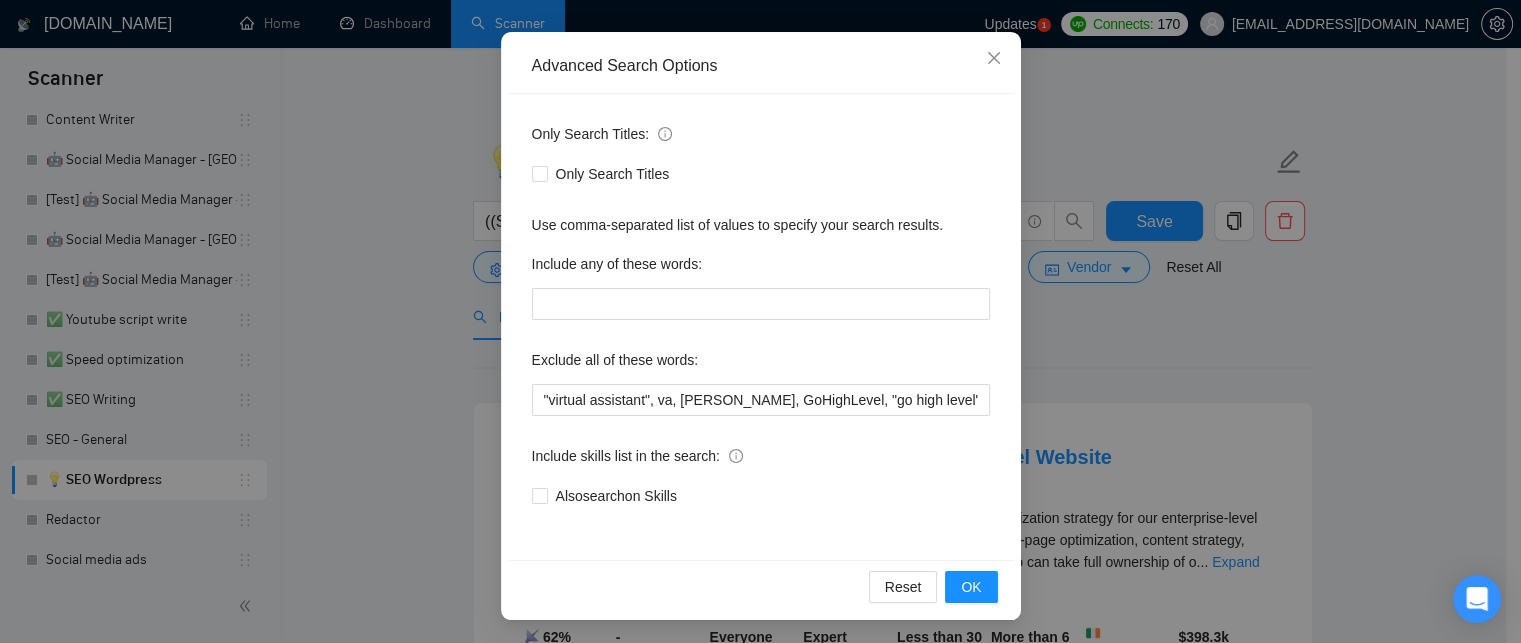 scroll, scrollTop: 188, scrollLeft: 0, axis: vertical 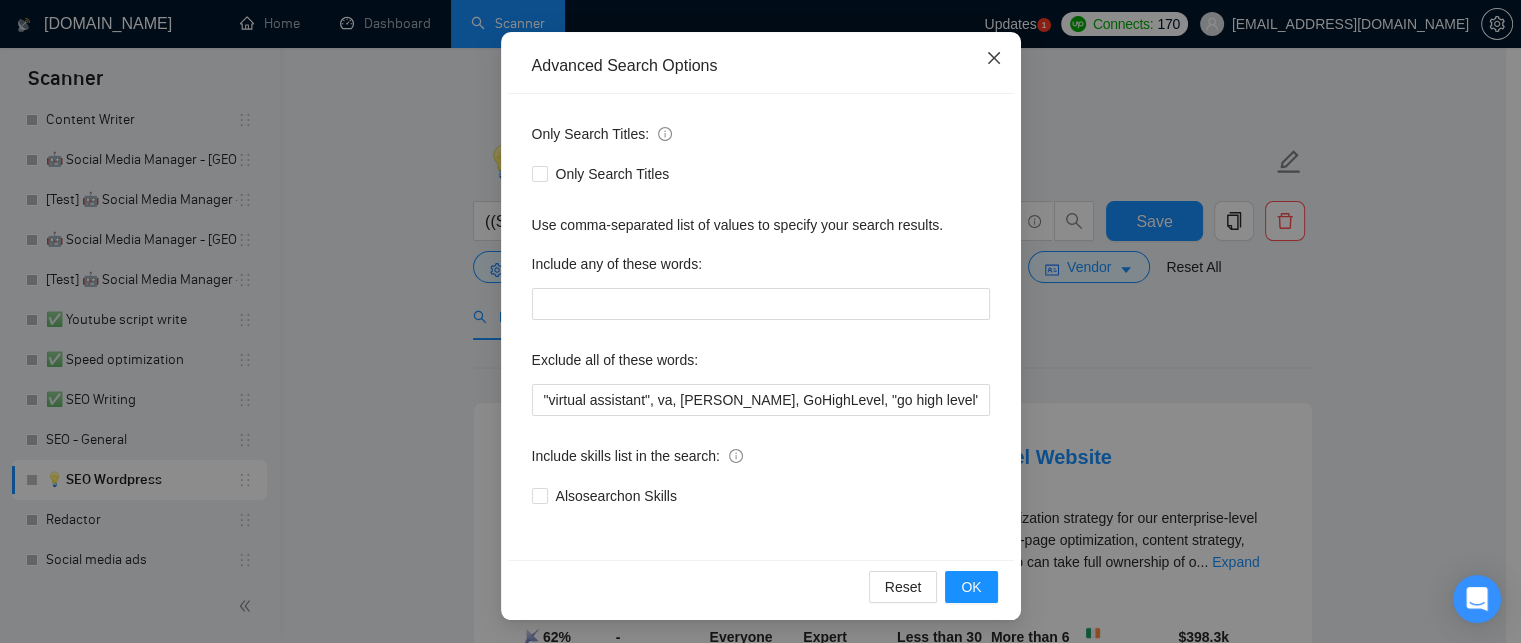 click 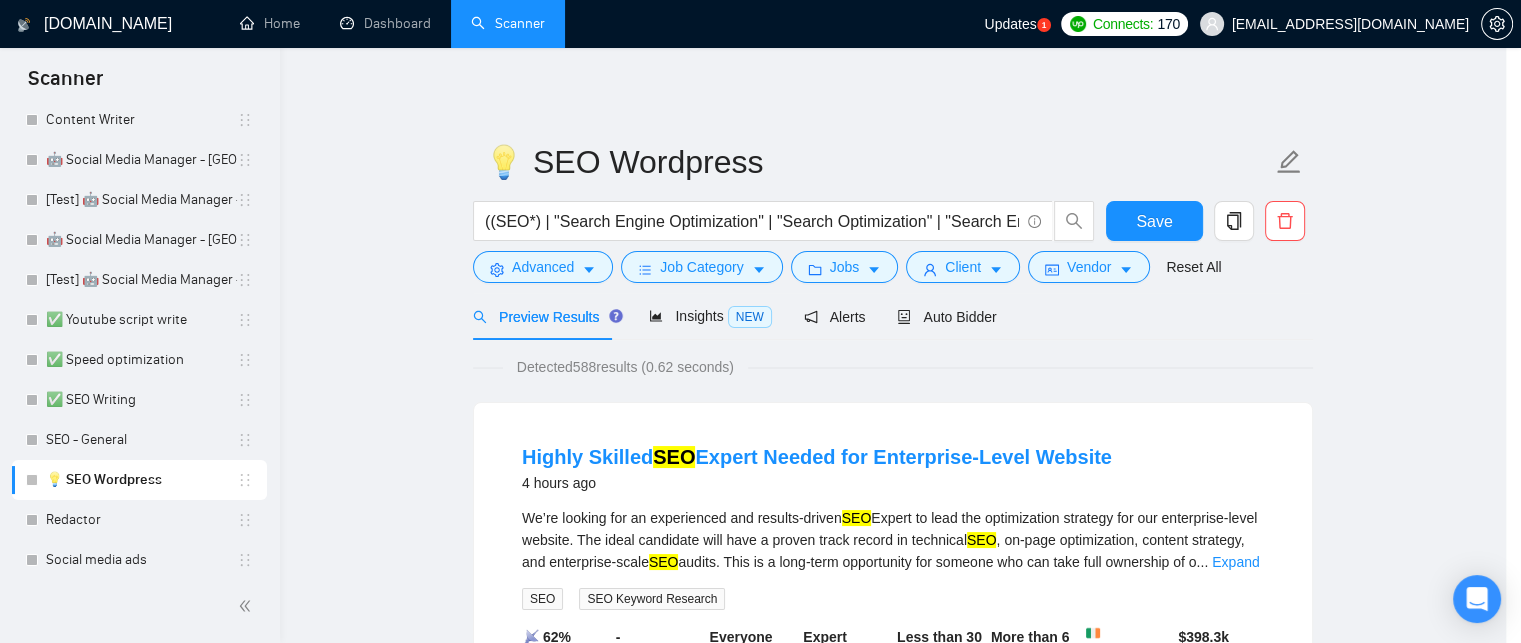 scroll, scrollTop: 88, scrollLeft: 0, axis: vertical 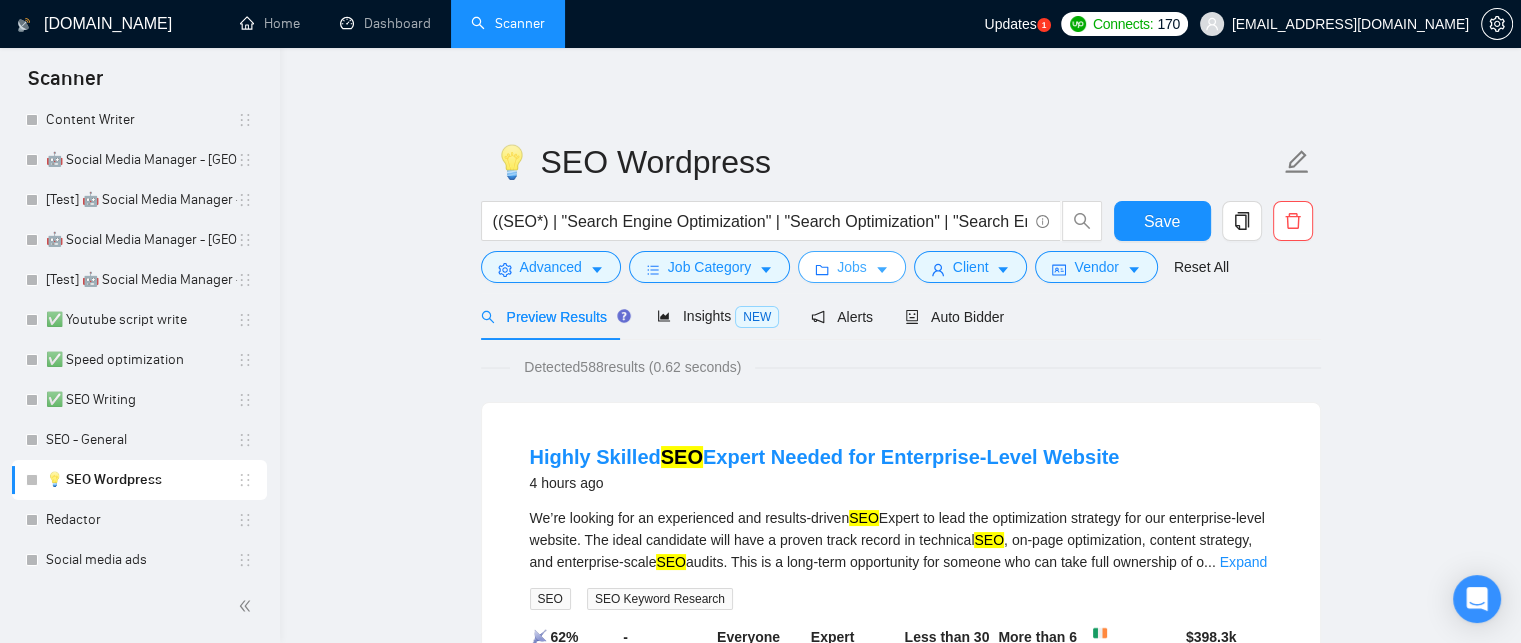 click at bounding box center (882, 269) 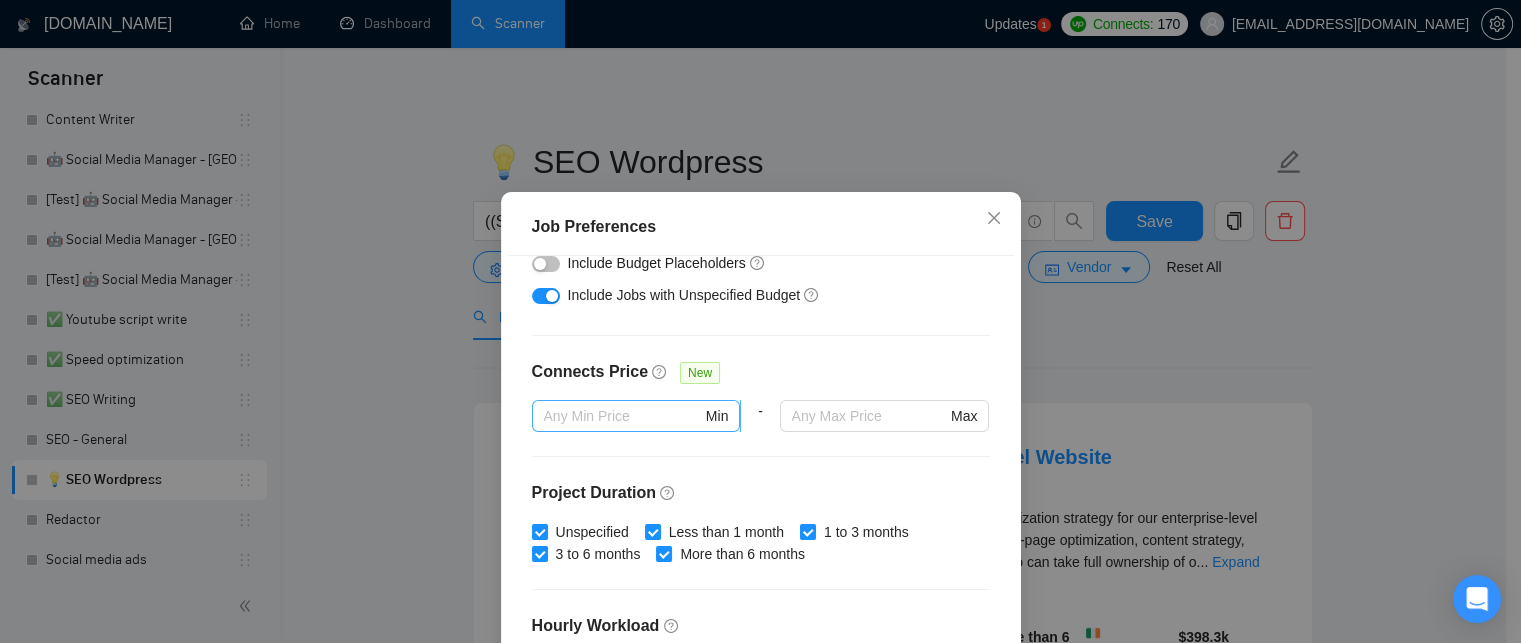 scroll, scrollTop: 386, scrollLeft: 0, axis: vertical 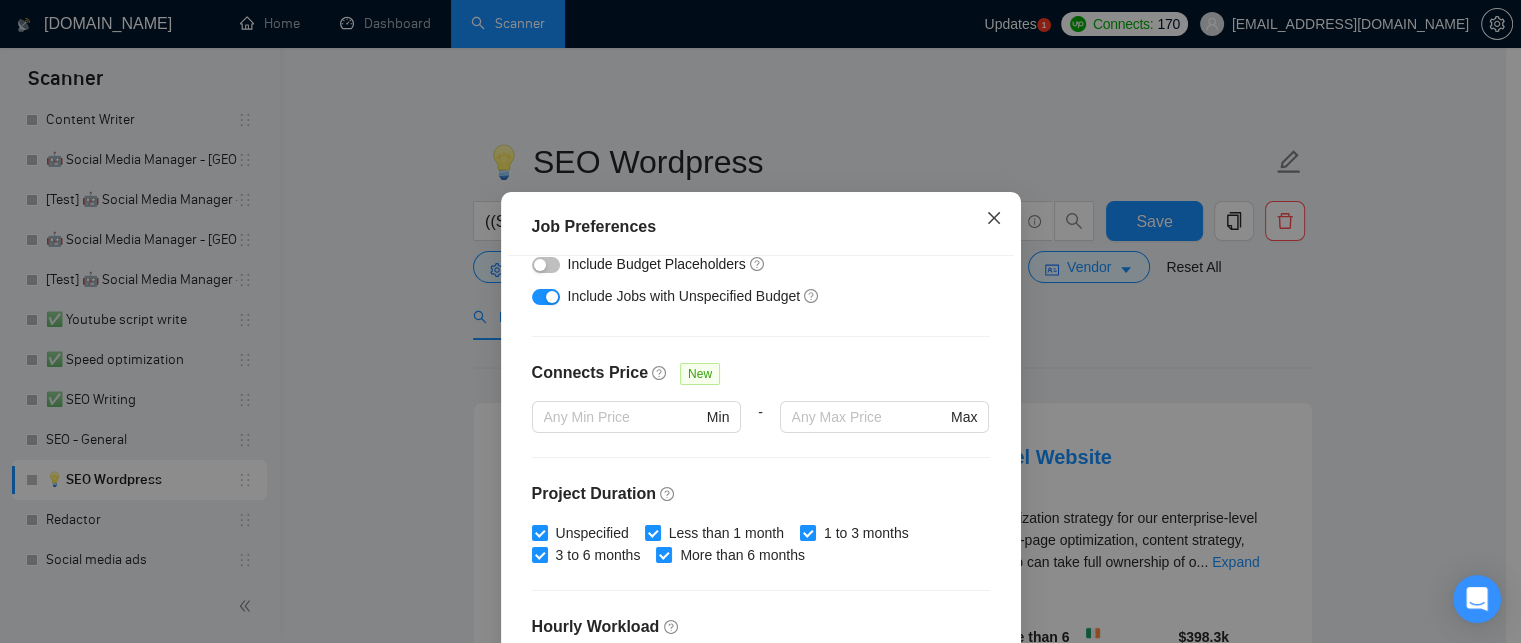 click 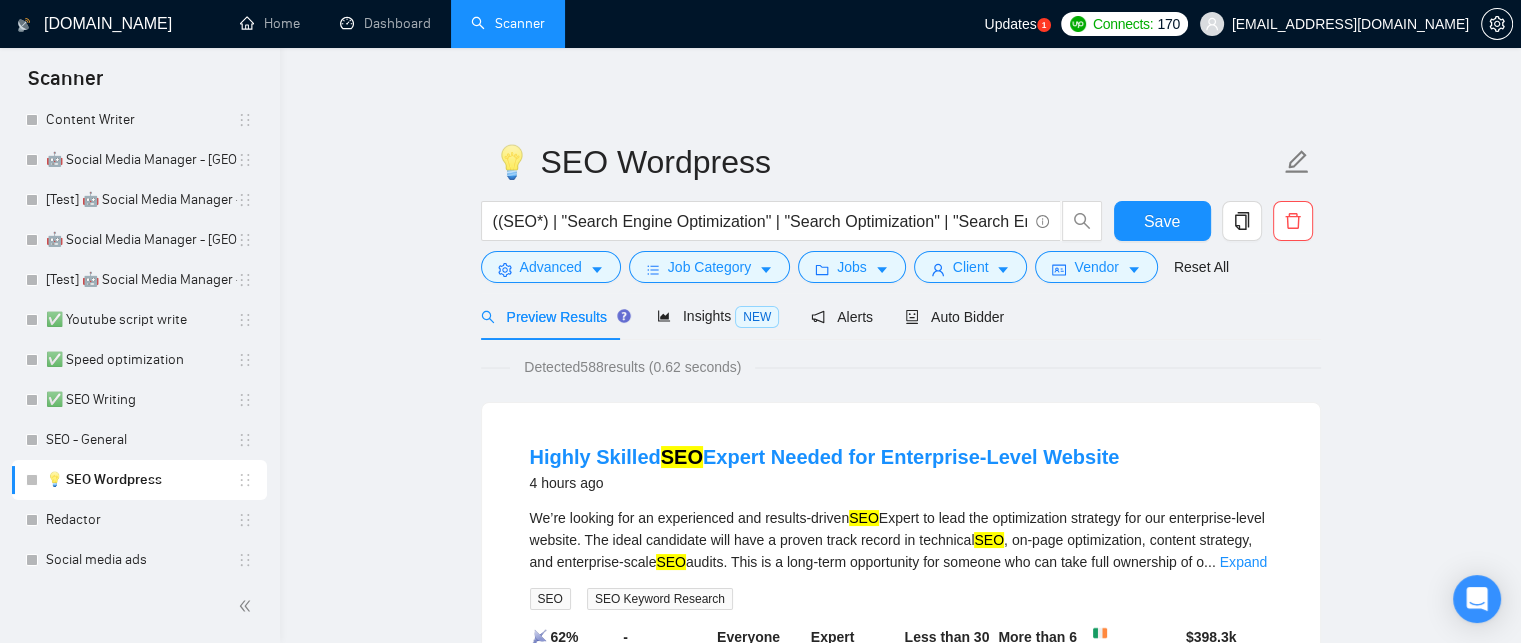 click on "💡 SEO Wordpress ((SEO*) | "Search Engine Optimization" | "Search Optimization" | "Search Engine Marketing | "Google Search") (wordpress | WP | "Word Press") Save Advanced   Job Category   Jobs   Client   Vendor   Reset All Preview Results Insights NEW Alerts Auto Bidder Detected   588  results   (0.62 seconds) Highly Skilled  SEO  Expert Needed for Enterprise-Level Website 4 hours ago We’re looking for an experienced and results-driven  SEO  Expert to lead the optimization strategy for our enterprise-level website. The ideal candidate will have a proven track record in technical  SEO , on-page optimization, content strategy, and enterprise-scale  SEO  audits.
This is a long-term opportunity for someone who can take full ownership of o ... Expand SEO SEO Keyword Research 📡   62% GigRadar Score   - Hourly Everyone Talent Preference Expert Experience Level Less than 30 hrs/week Hourly Load More than 6 months Duration   [GEOGRAPHIC_DATA] Country $ 398.3k Total Spent $30.96 Avg Rate Paid 10-99 Company Size Verified" at bounding box center [900, 2503] 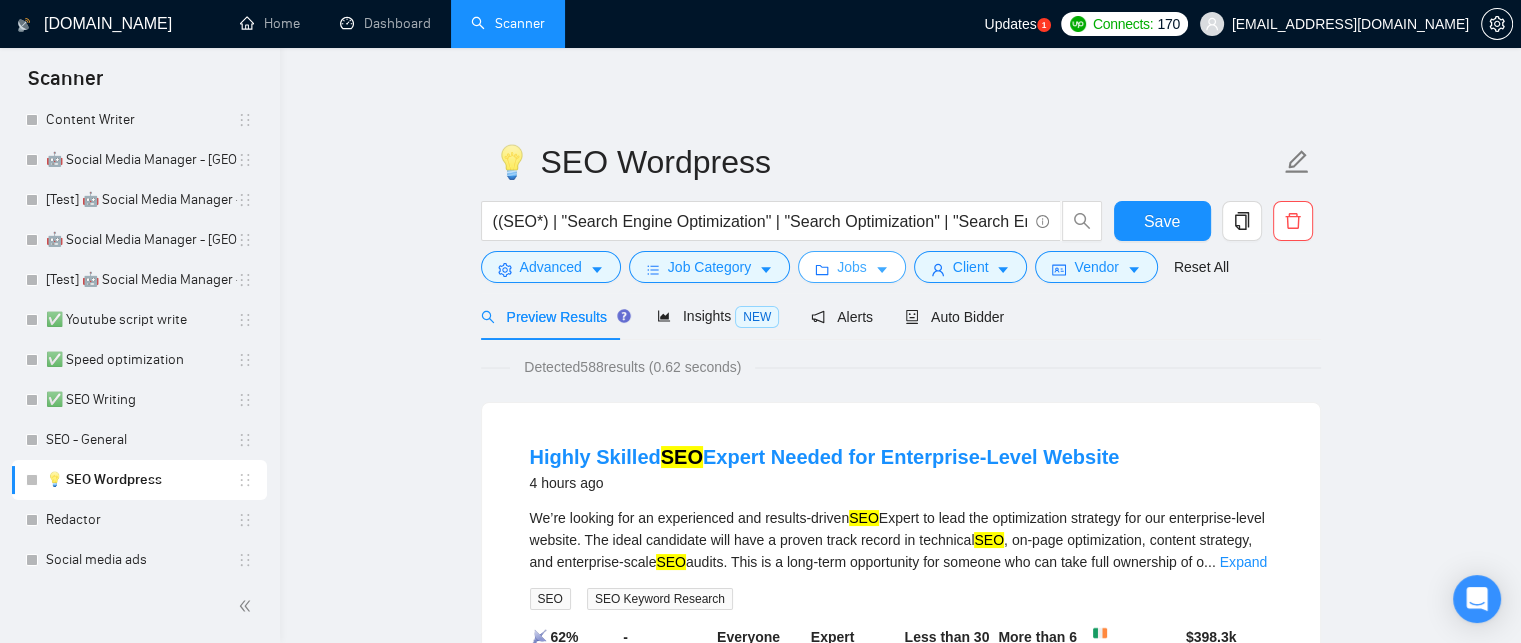click on "Jobs" at bounding box center (852, 267) 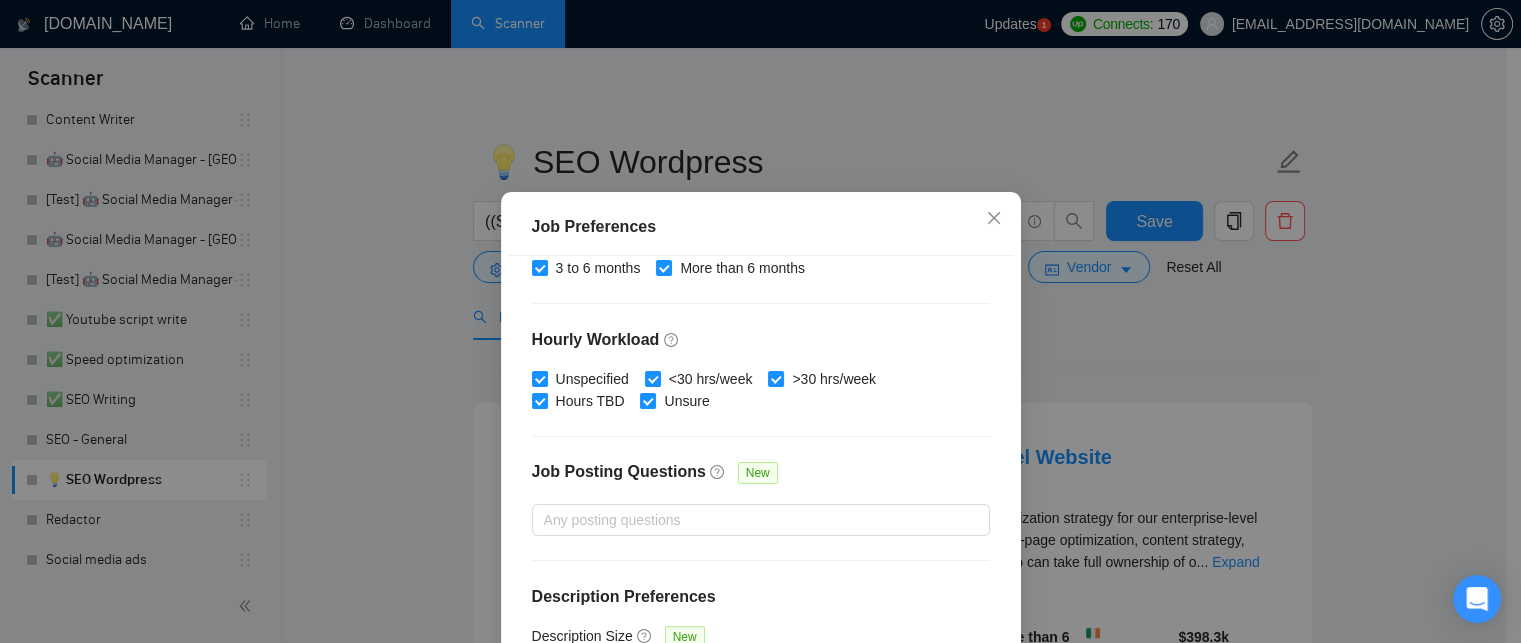 scroll, scrollTop: 676, scrollLeft: 0, axis: vertical 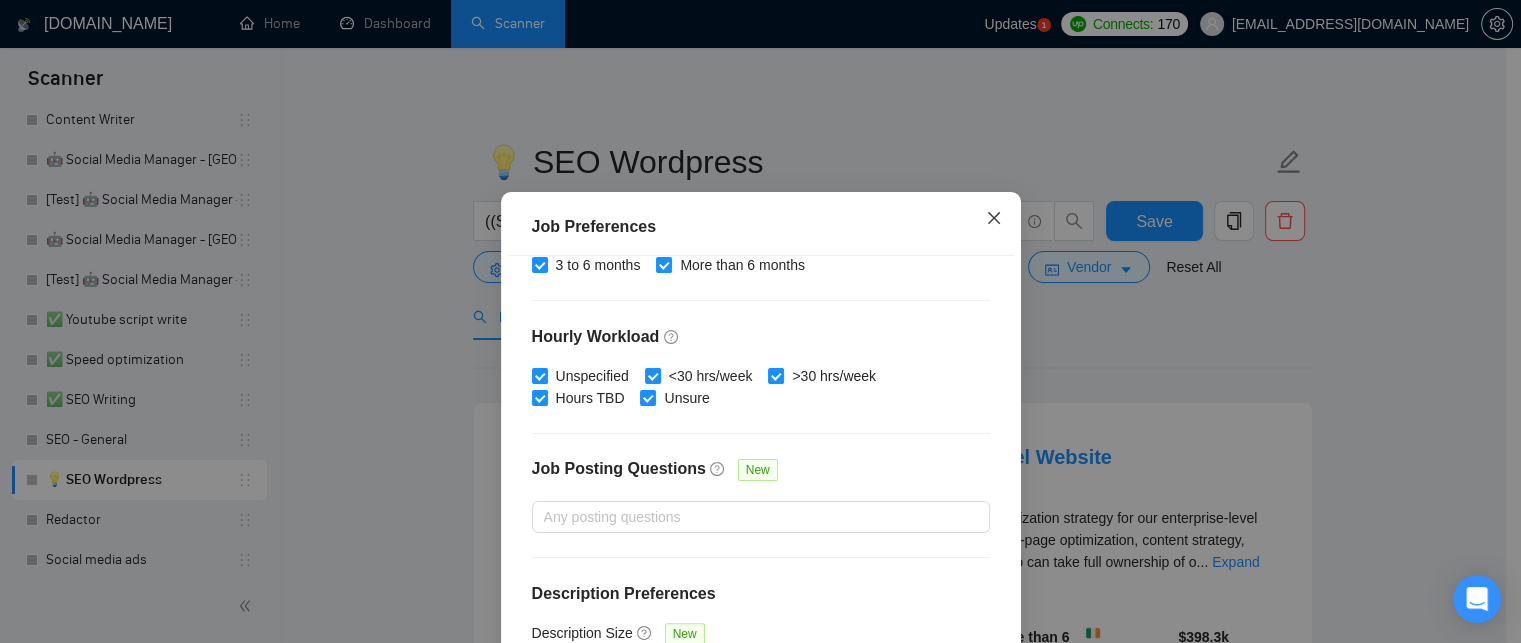 click 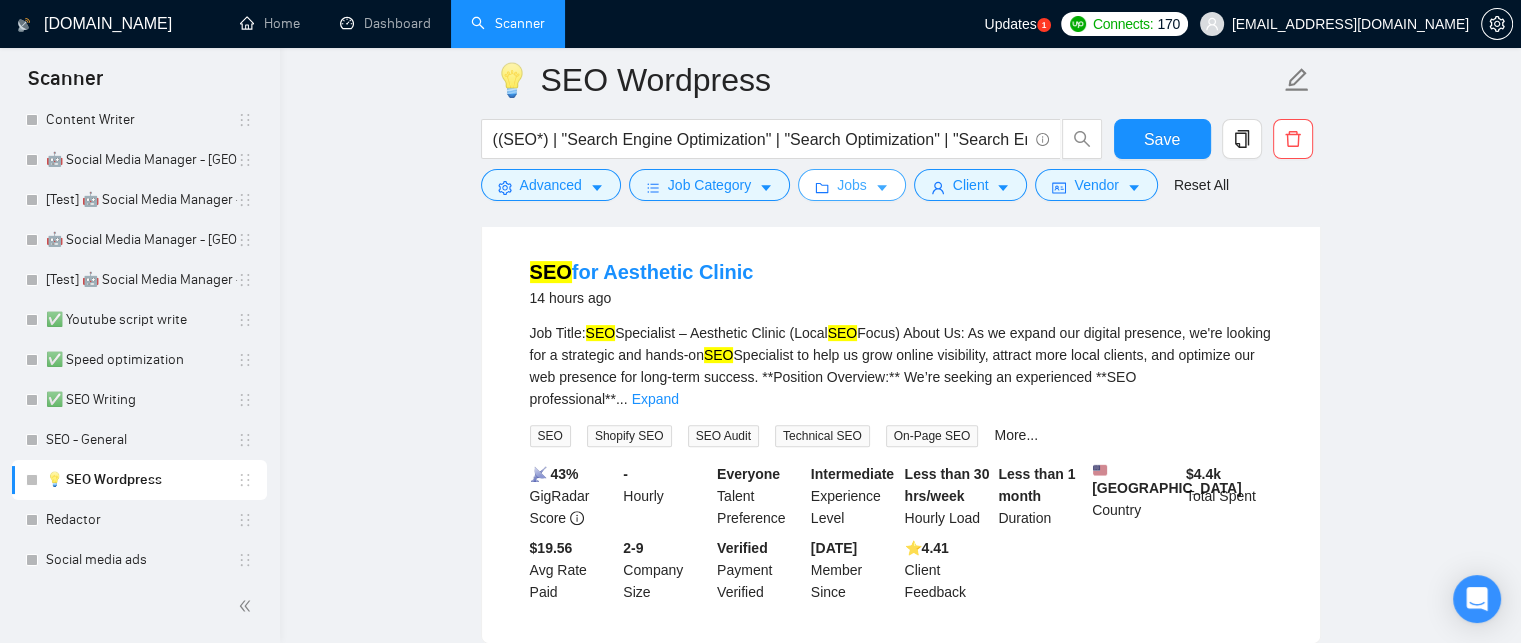 scroll, scrollTop: 0, scrollLeft: 0, axis: both 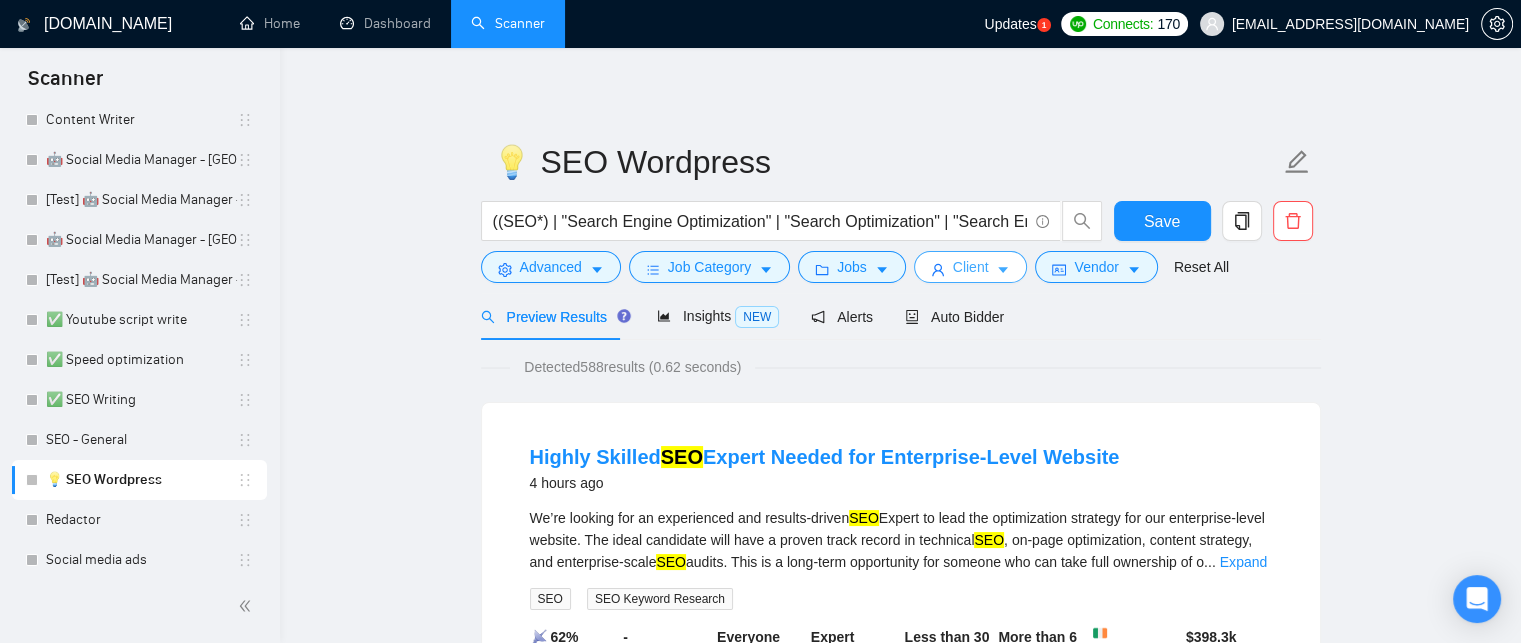 click on "Client" at bounding box center (971, 267) 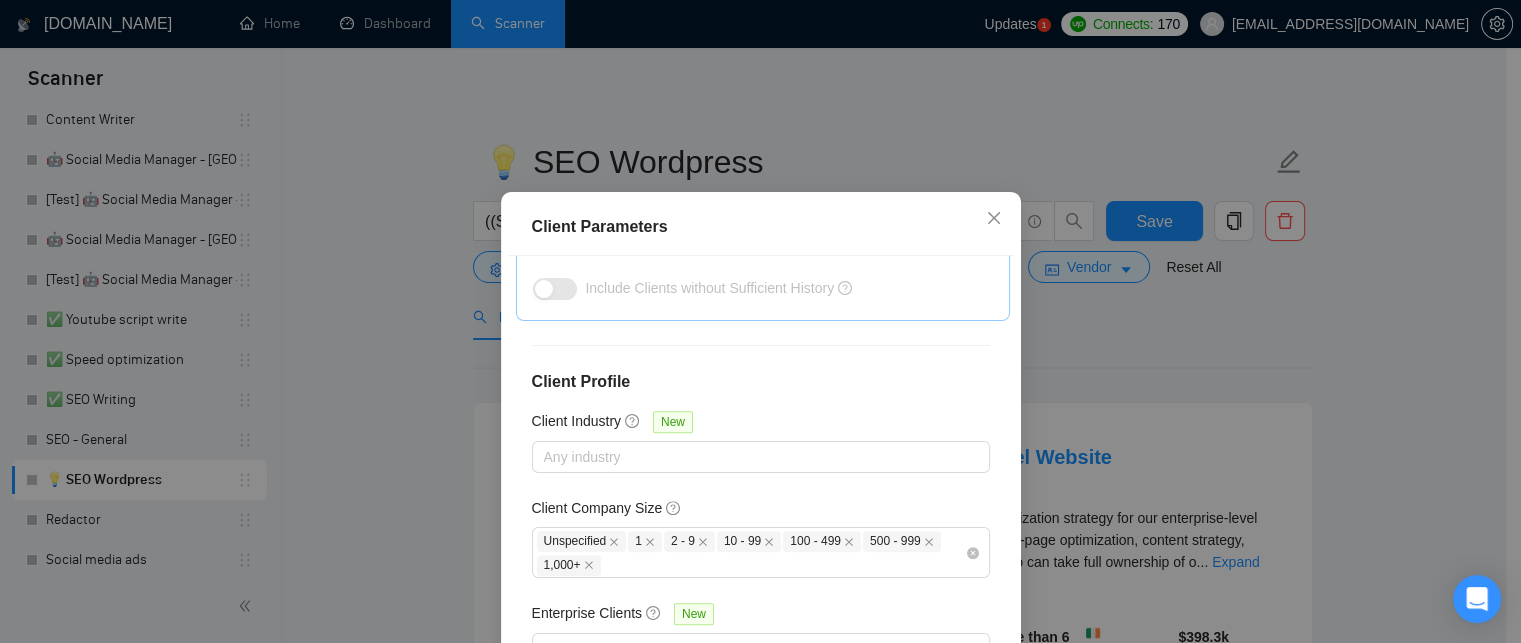 scroll, scrollTop: 816, scrollLeft: 0, axis: vertical 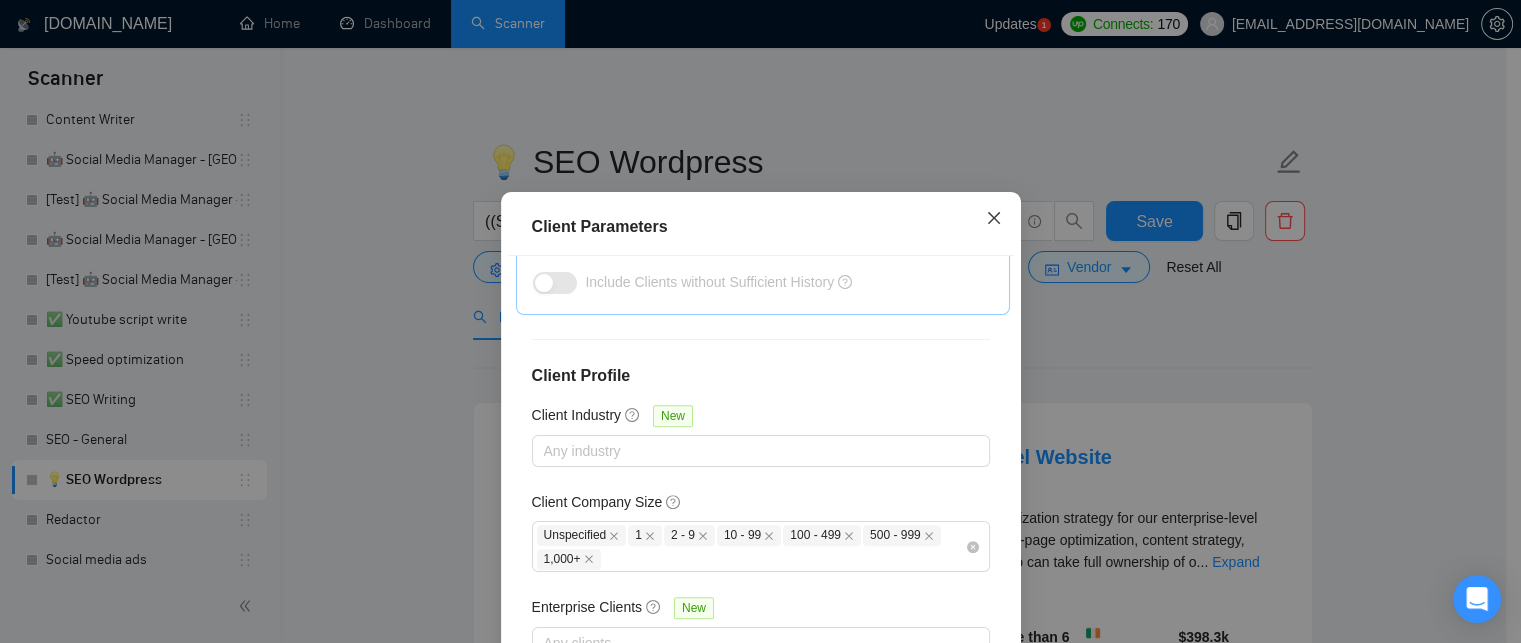 click at bounding box center [994, 219] 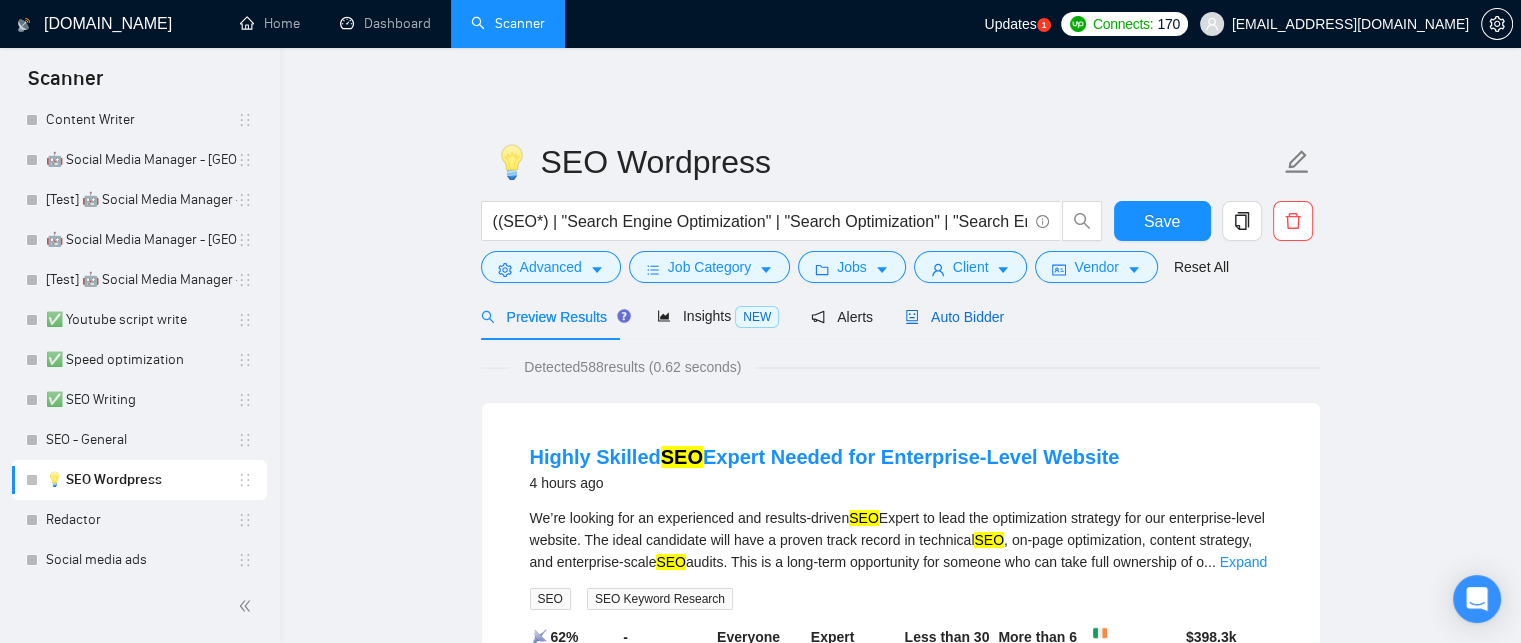 click on "Auto Bidder" at bounding box center [954, 317] 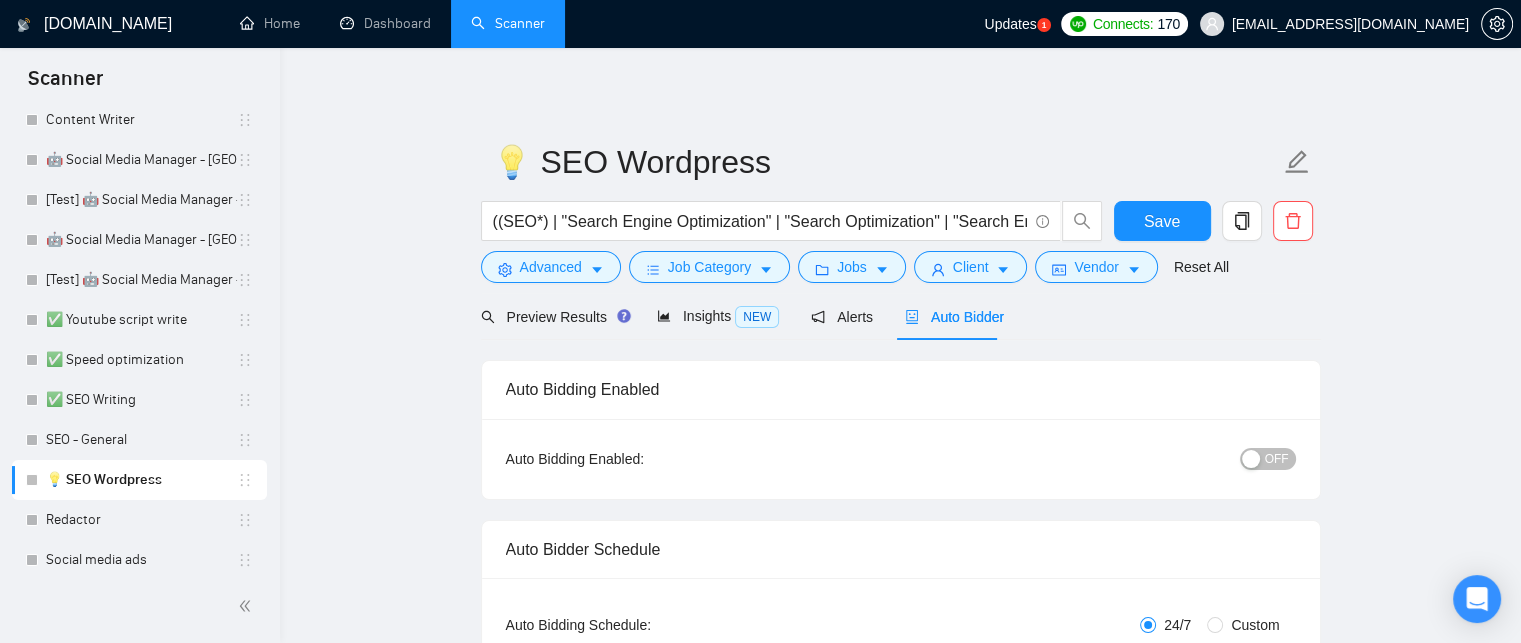 type 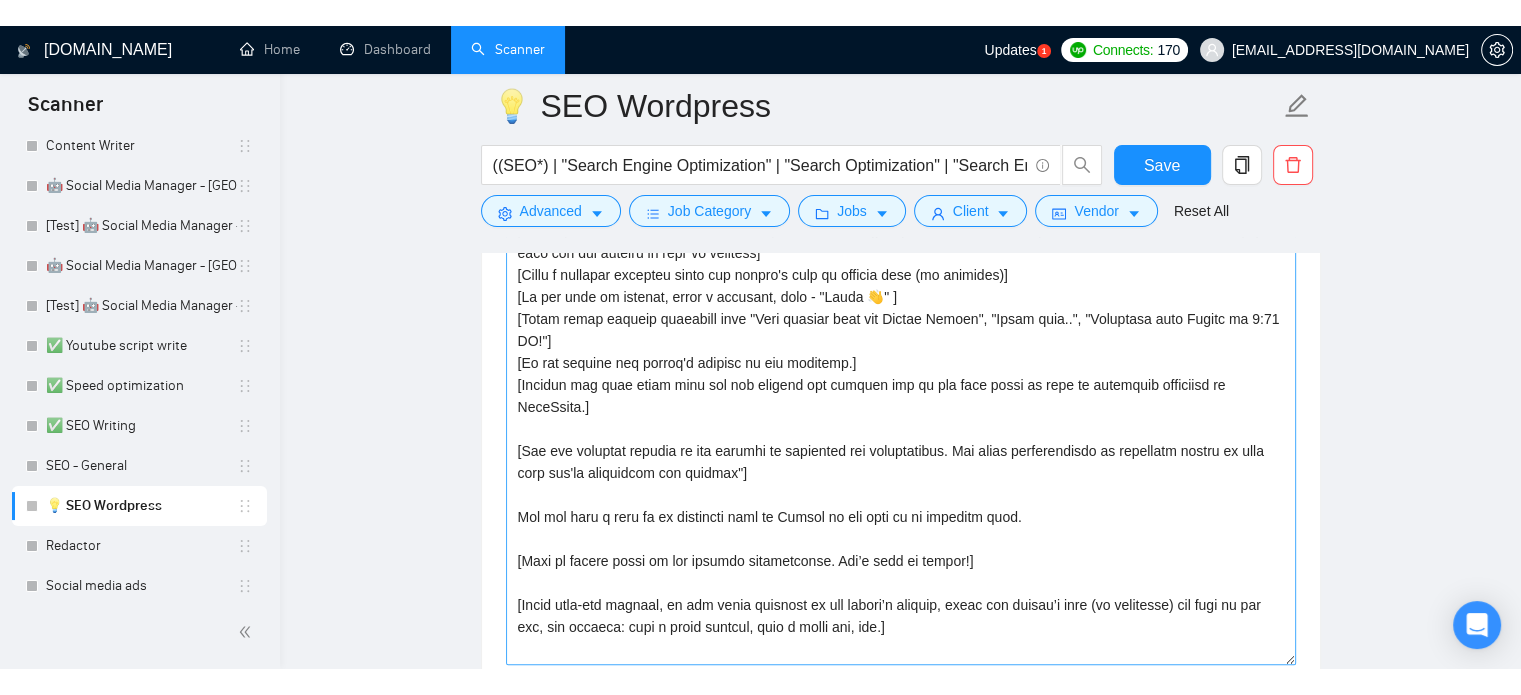 scroll, scrollTop: 1852, scrollLeft: 0, axis: vertical 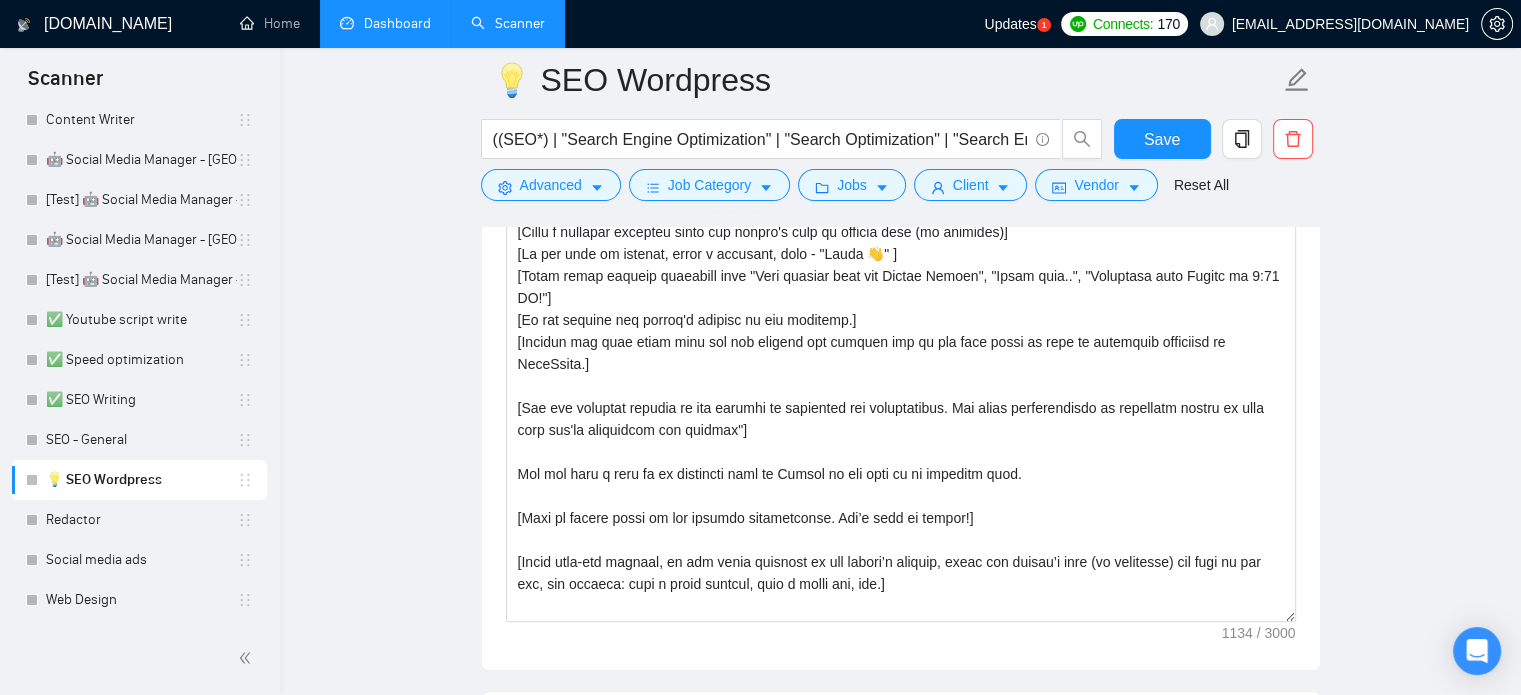 click on "Dashboard" at bounding box center [385, 23] 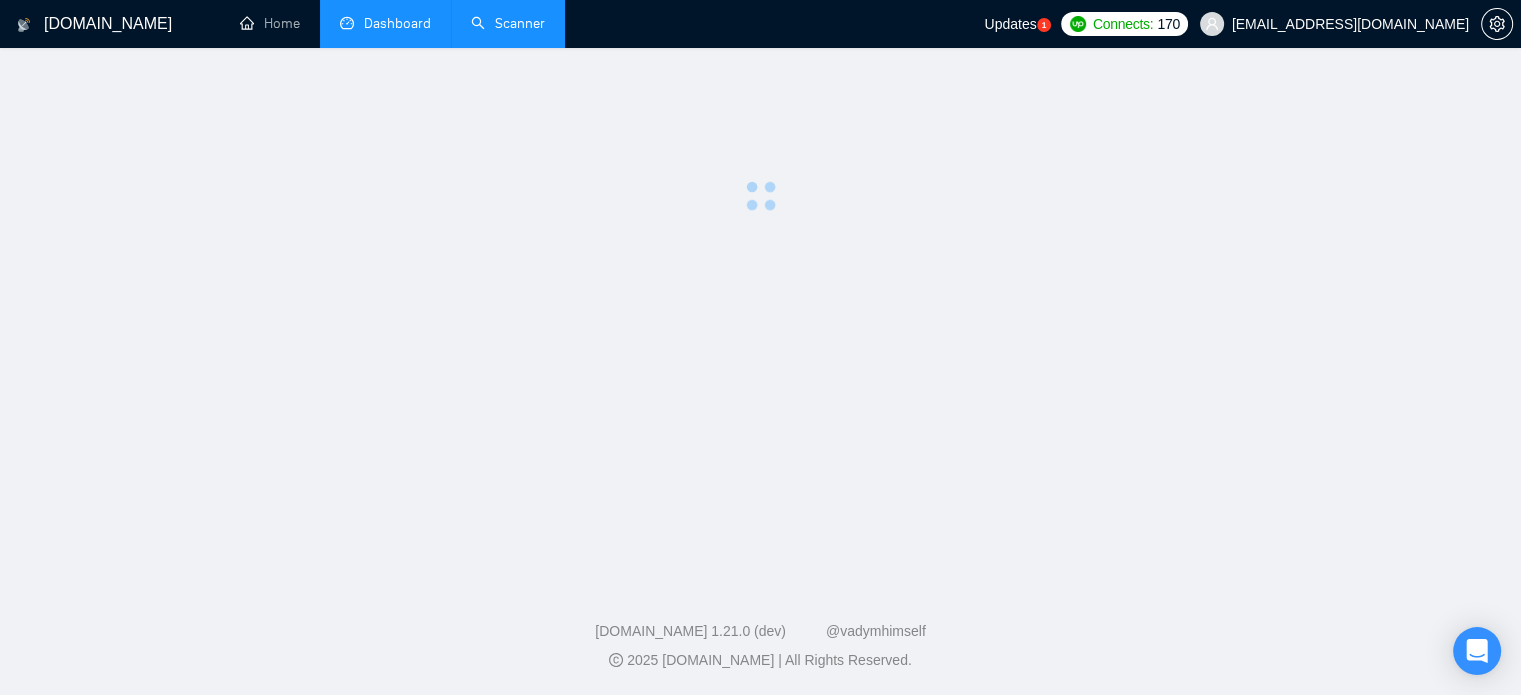 scroll, scrollTop: 0, scrollLeft: 0, axis: both 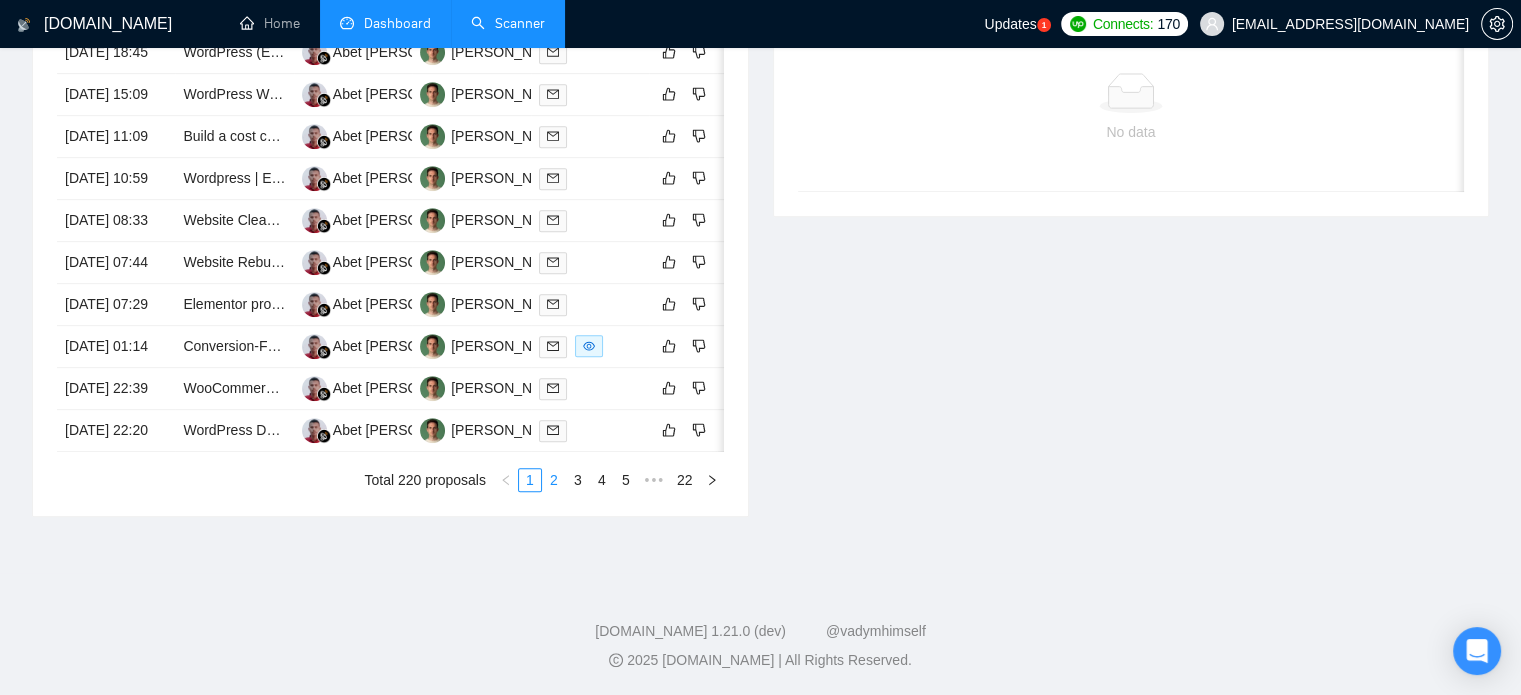click on "2" at bounding box center [554, 480] 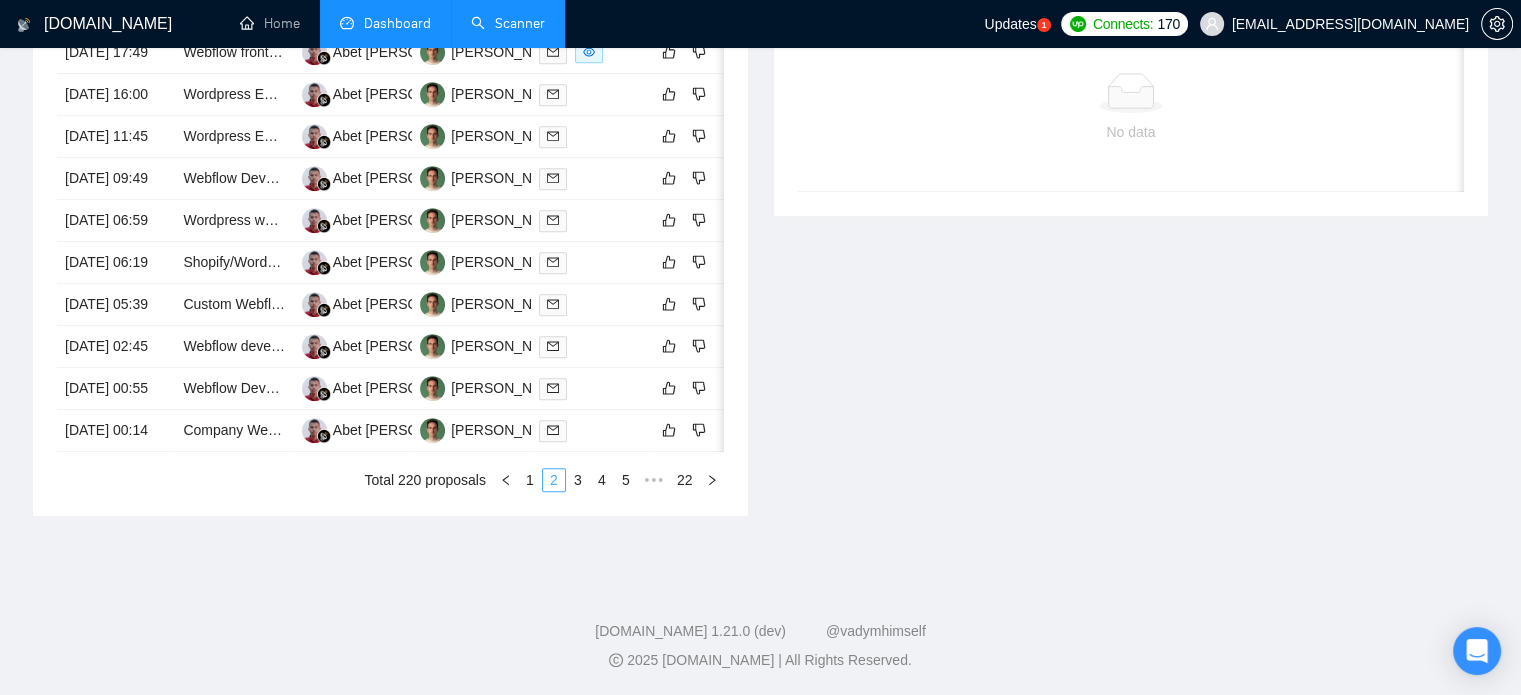 scroll, scrollTop: 936, scrollLeft: 0, axis: vertical 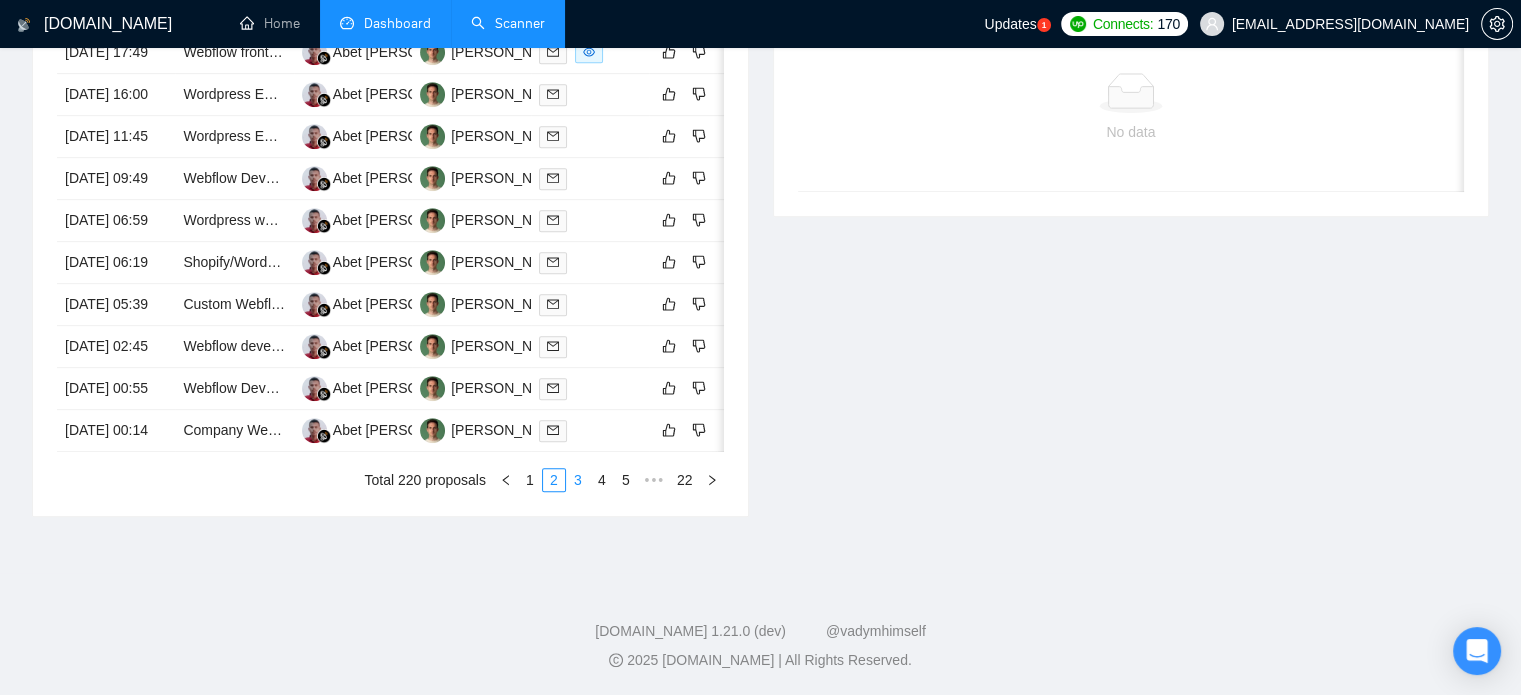 click on "3" at bounding box center [578, 480] 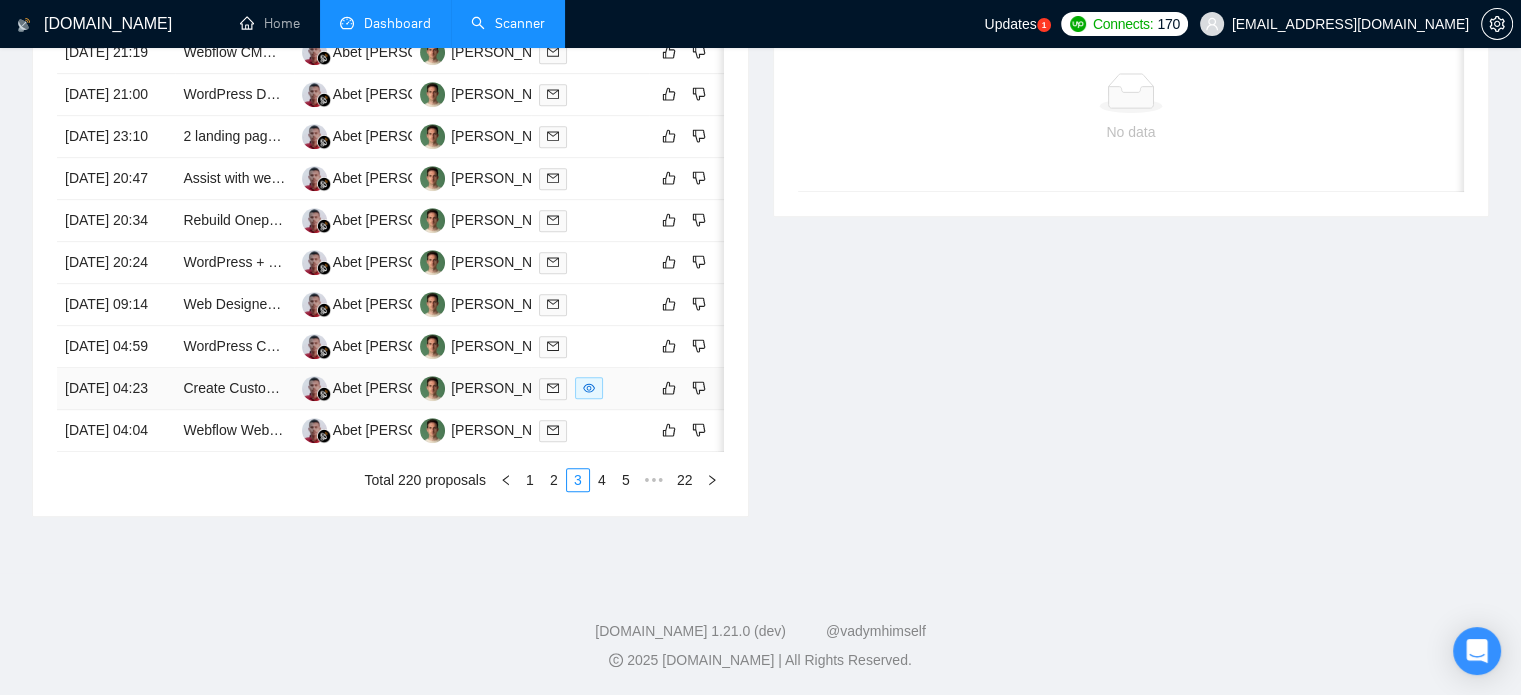 scroll, scrollTop: 1015, scrollLeft: 0, axis: vertical 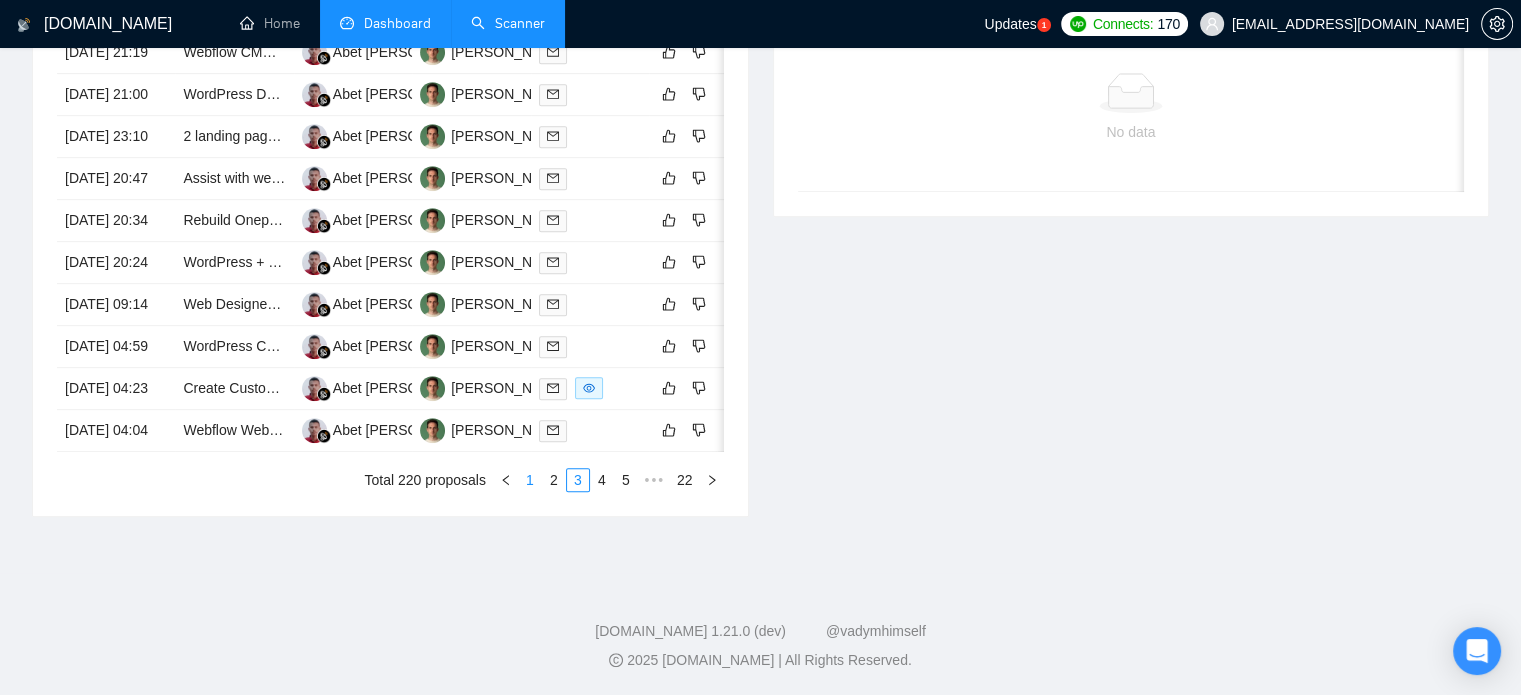 click on "1" at bounding box center (530, 480) 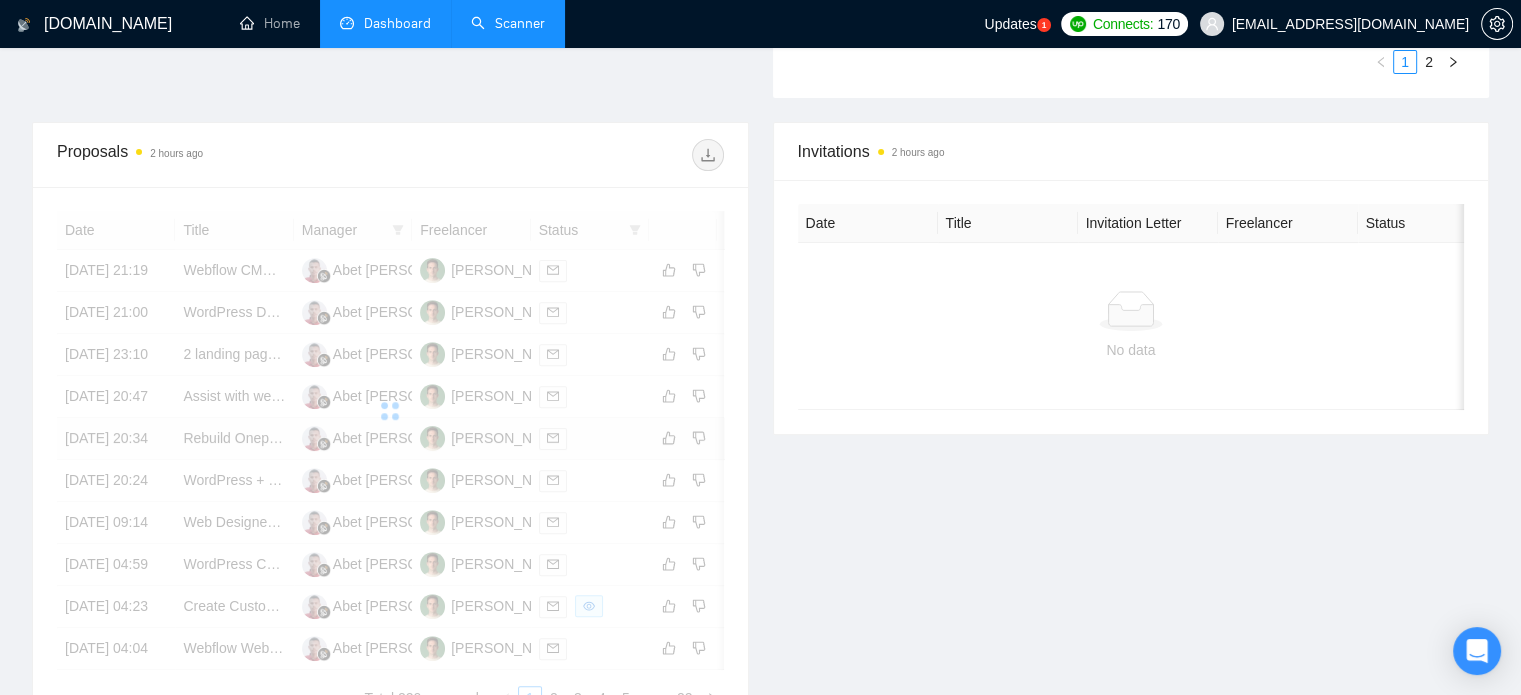 scroll, scrollTop: 595, scrollLeft: 0, axis: vertical 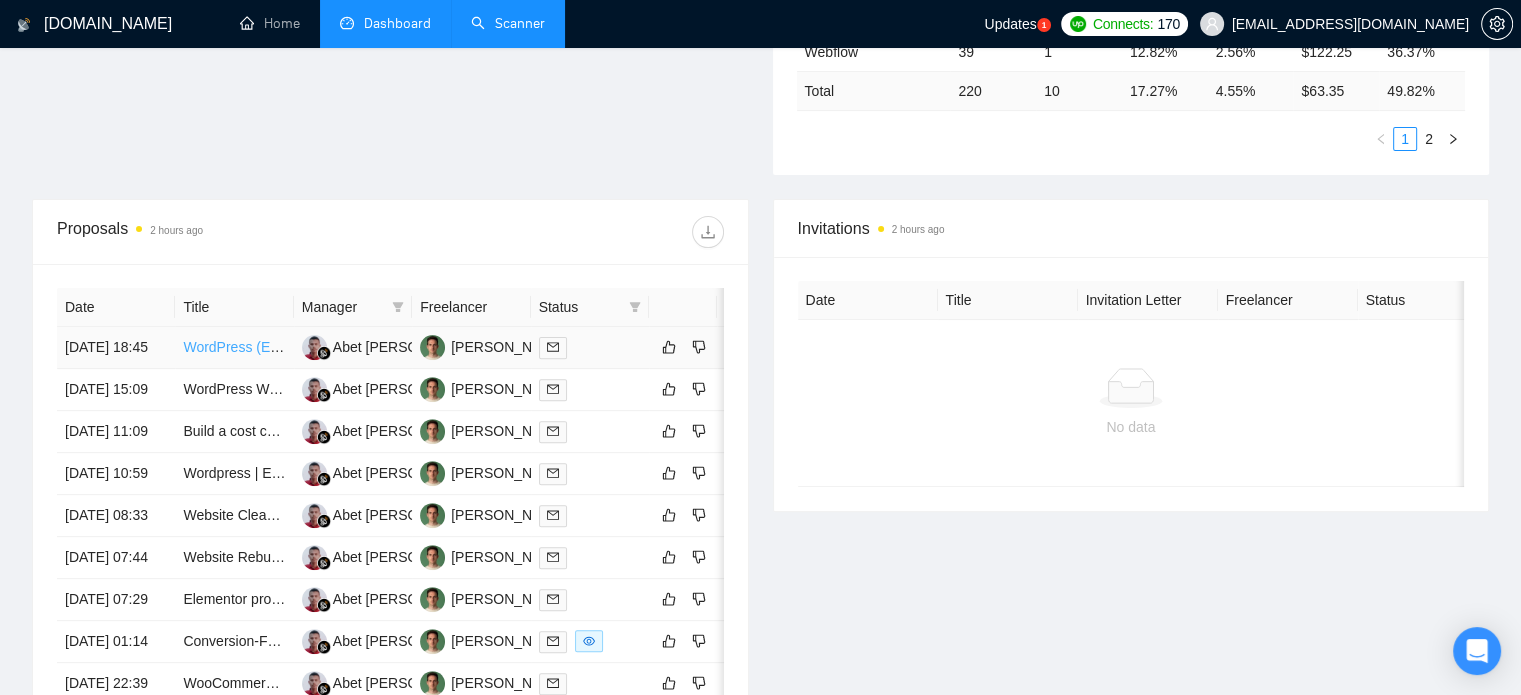 click on "WordPress (Elementor Pro) Expert Needed to Polish & Launch New Website" at bounding box center (421, 347) 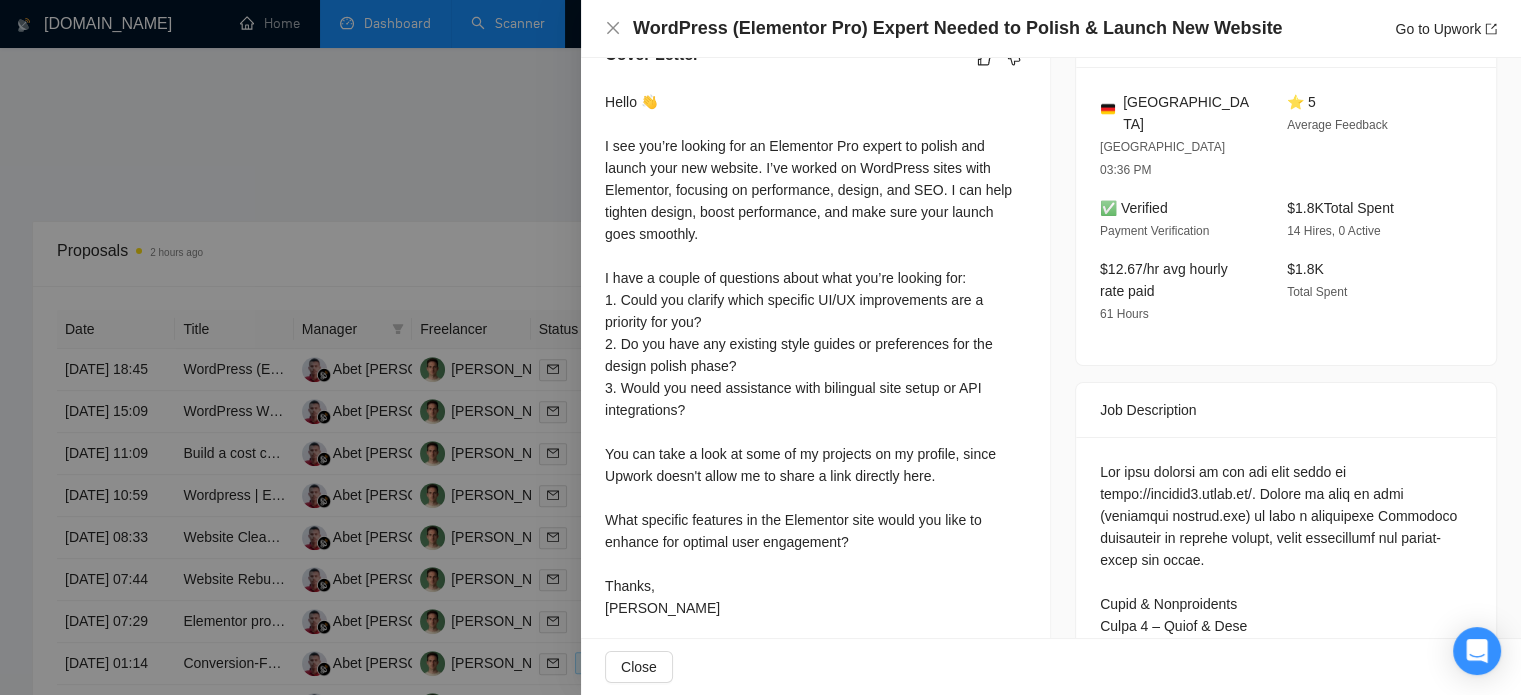 scroll, scrollTop: 562, scrollLeft: 0, axis: vertical 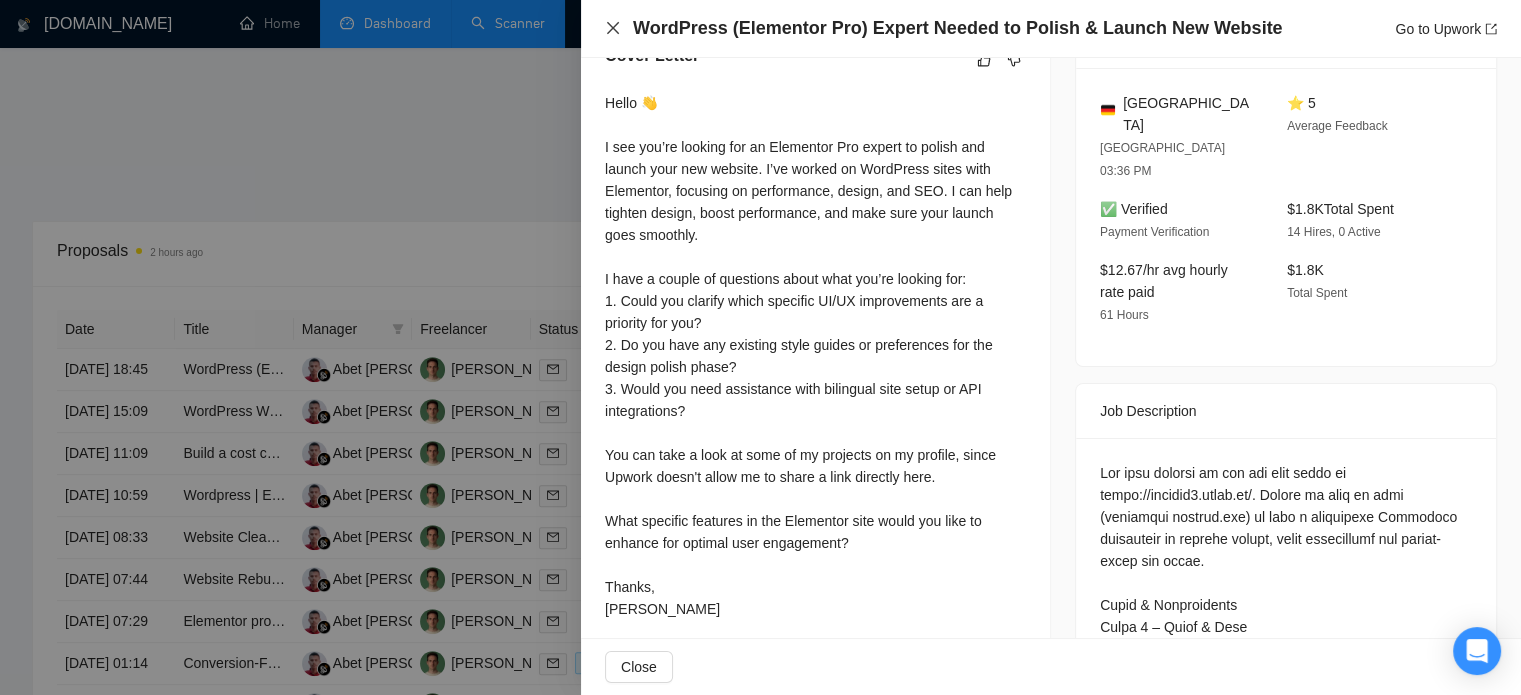 click 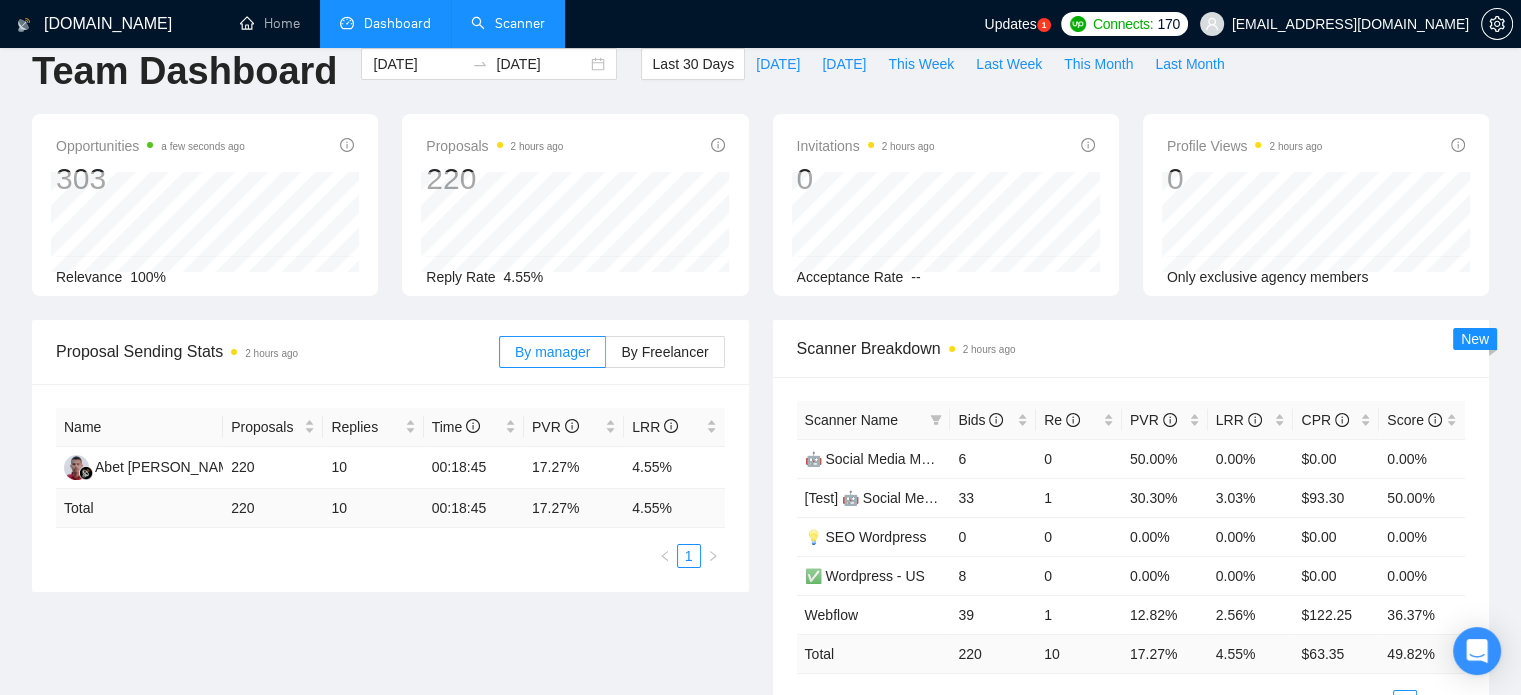 scroll, scrollTop: 0, scrollLeft: 0, axis: both 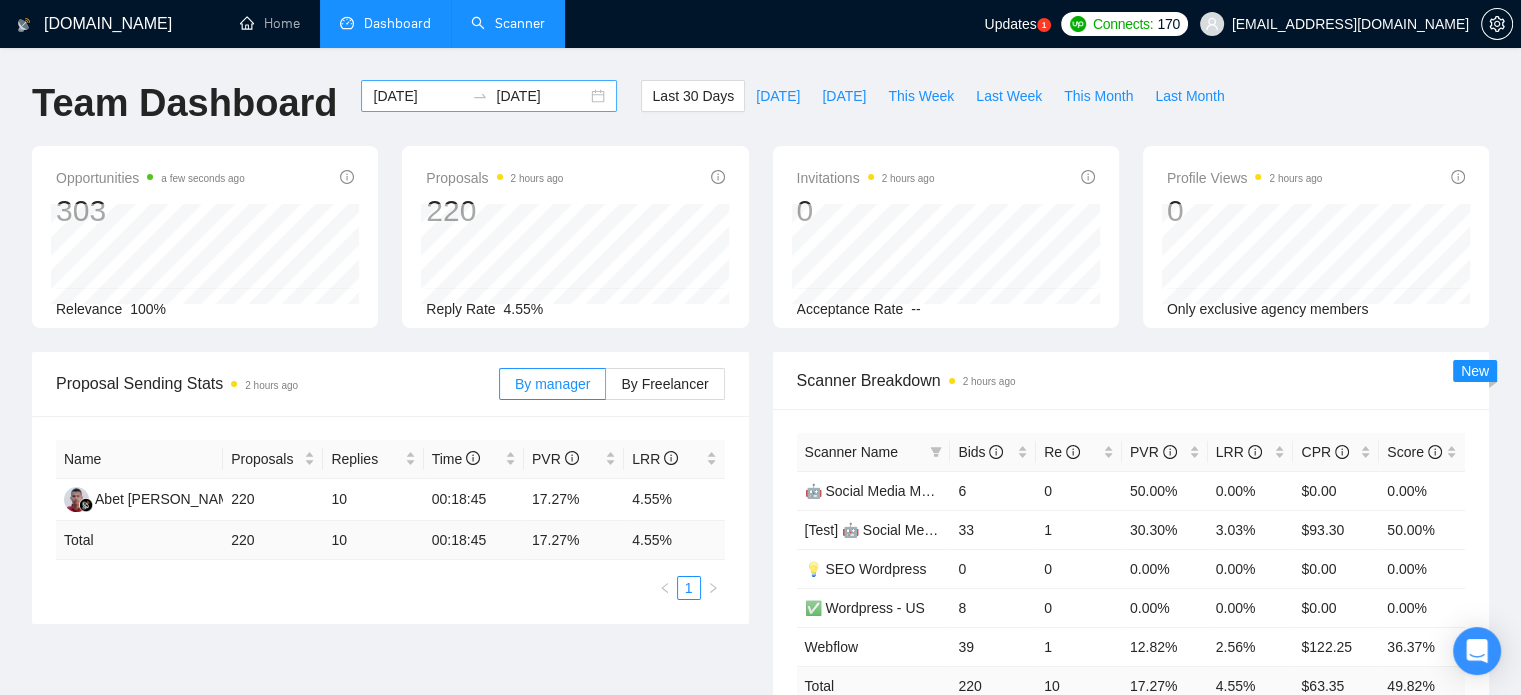 click on "[DATE]" at bounding box center (418, 96) 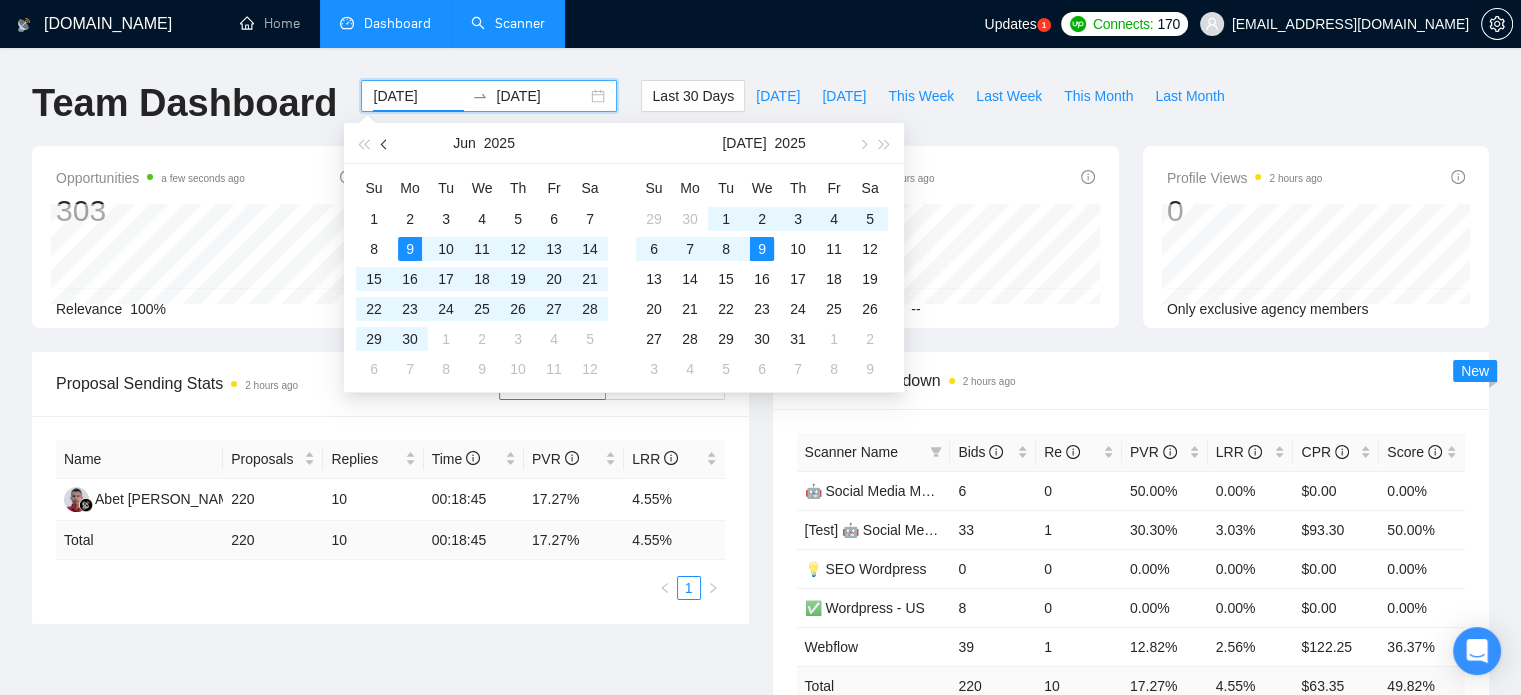 click at bounding box center (386, 144) 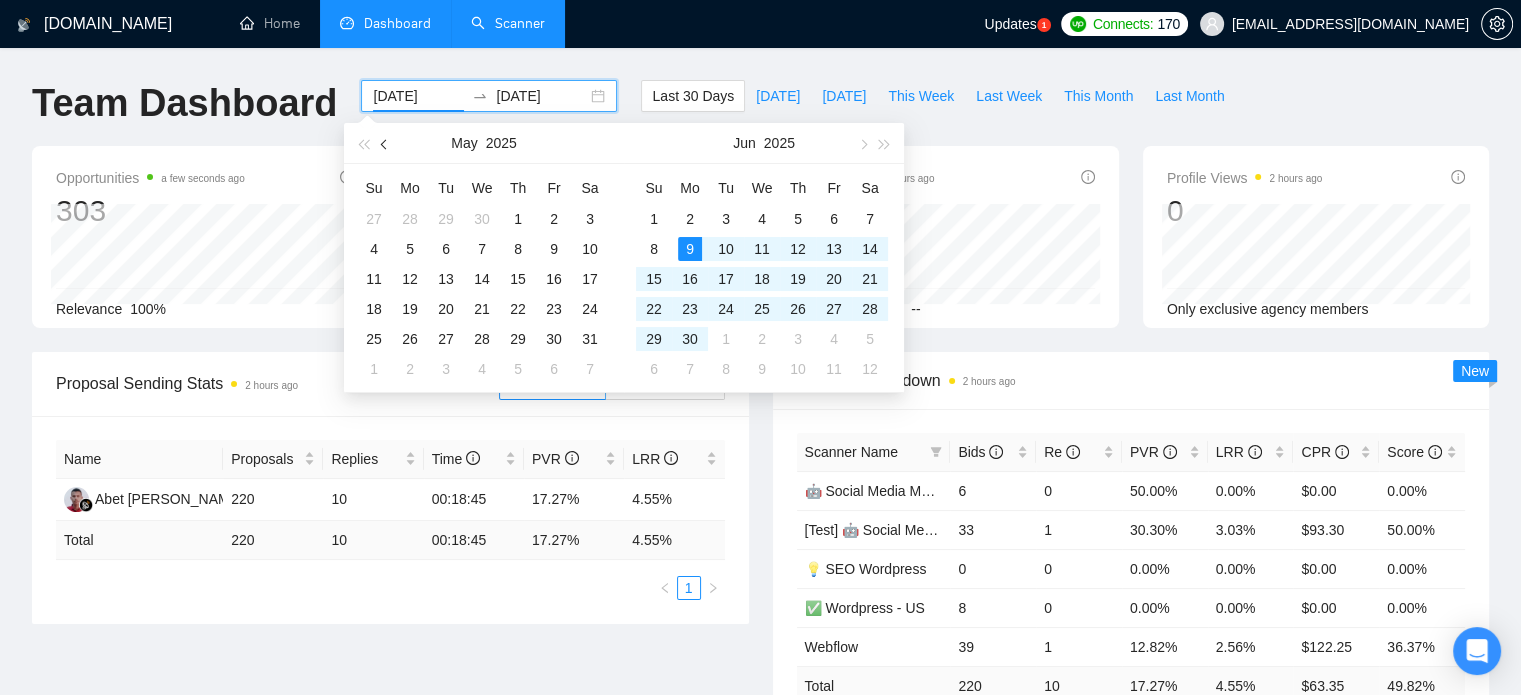 click at bounding box center (386, 144) 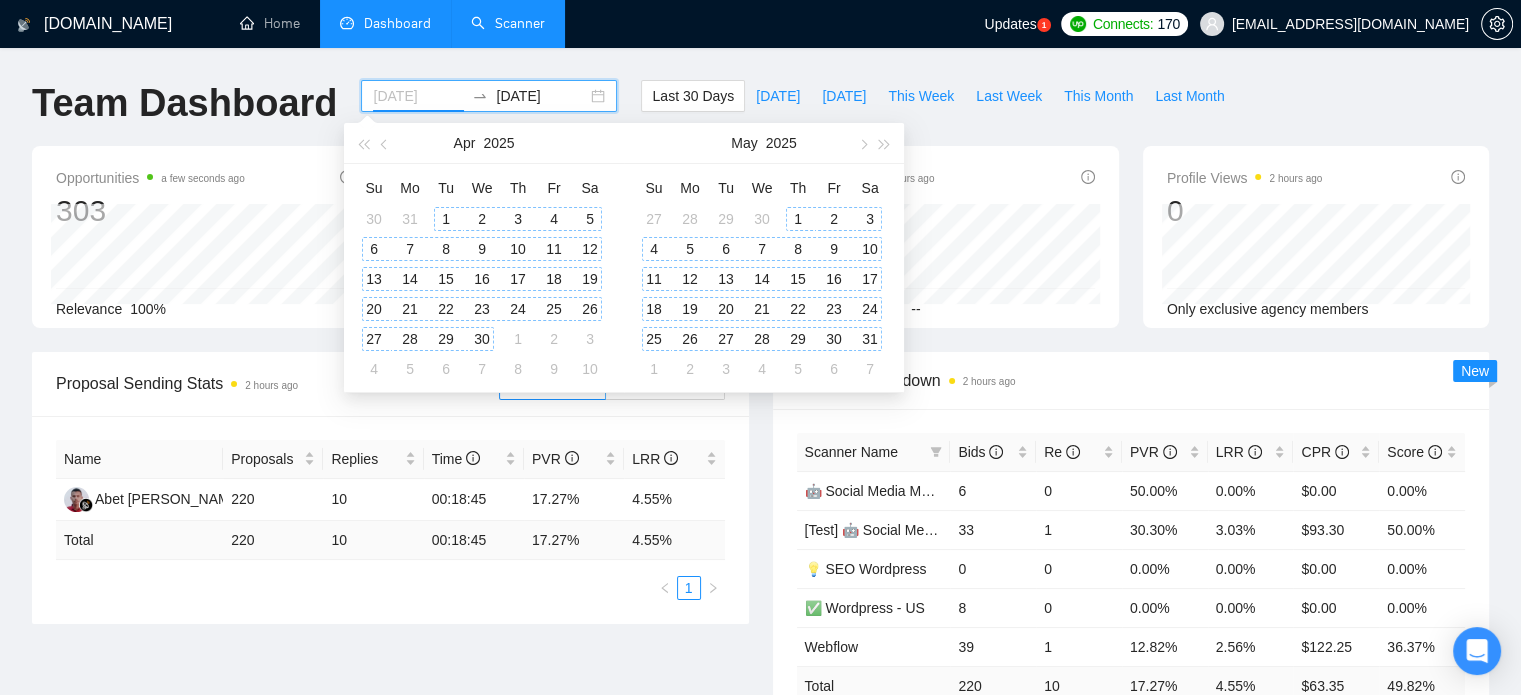 type on "[DATE]" 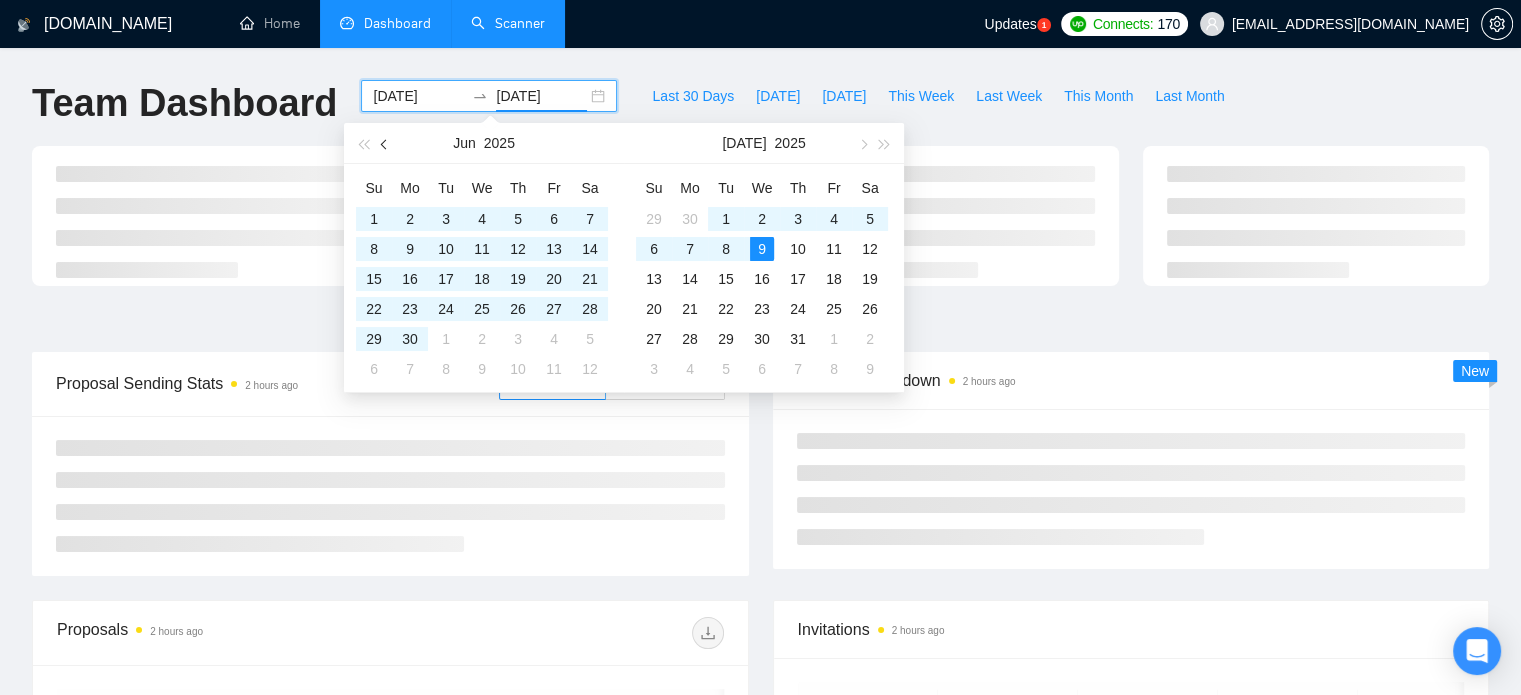 click at bounding box center [386, 144] 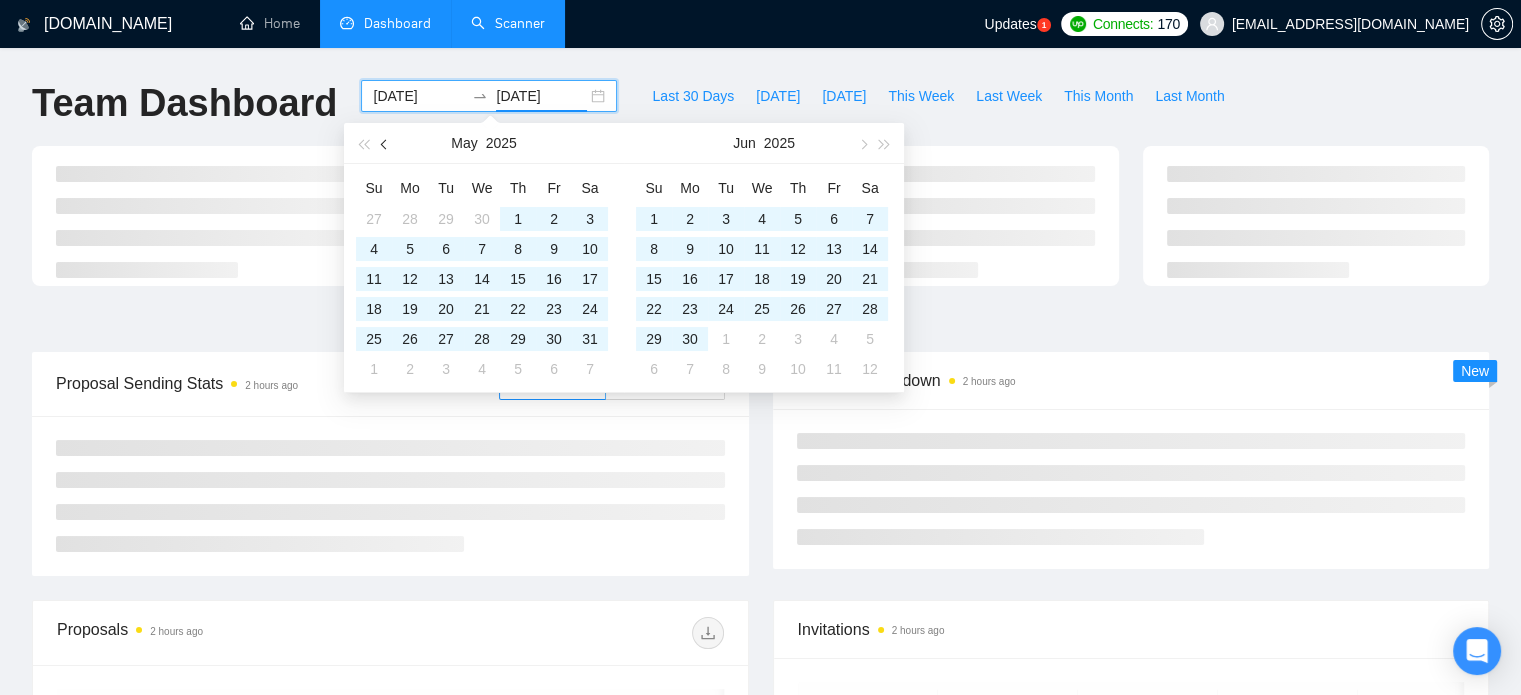 click at bounding box center (386, 144) 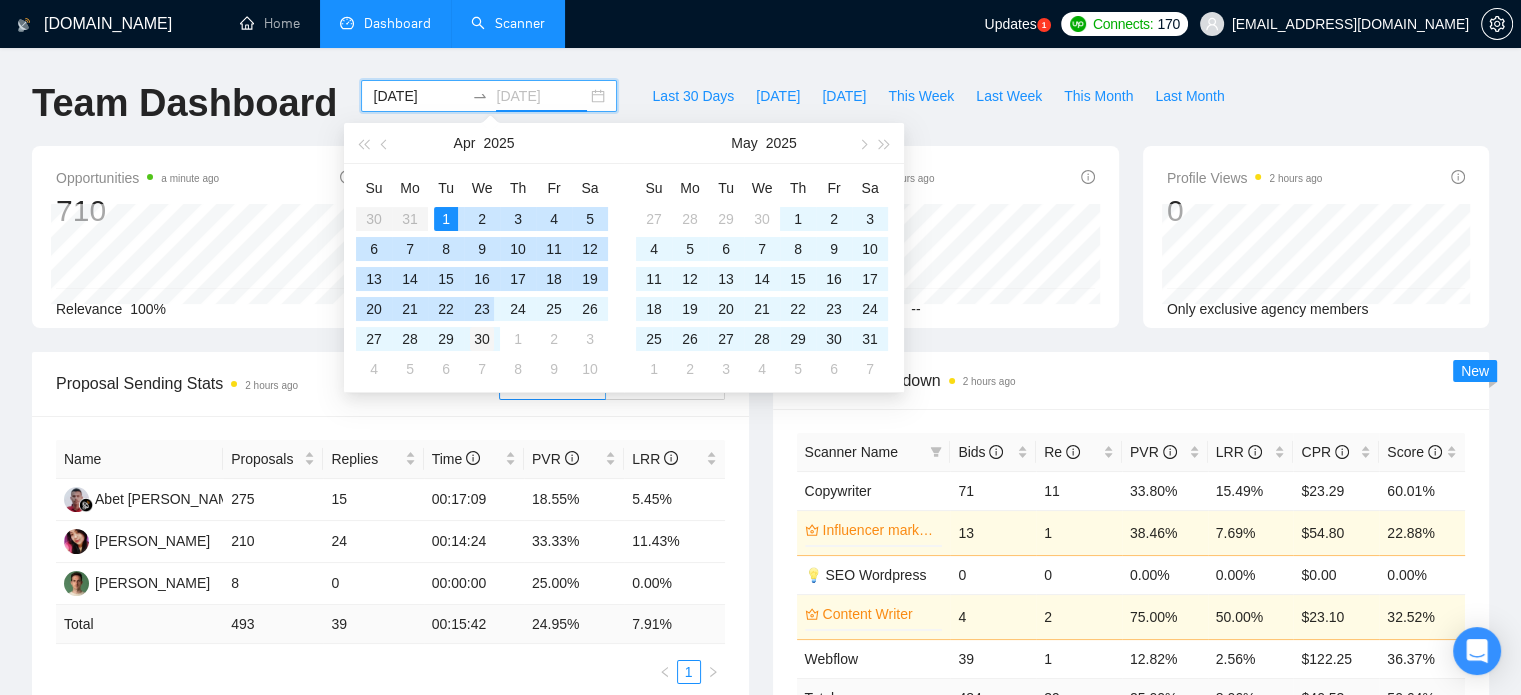 type on "[DATE]" 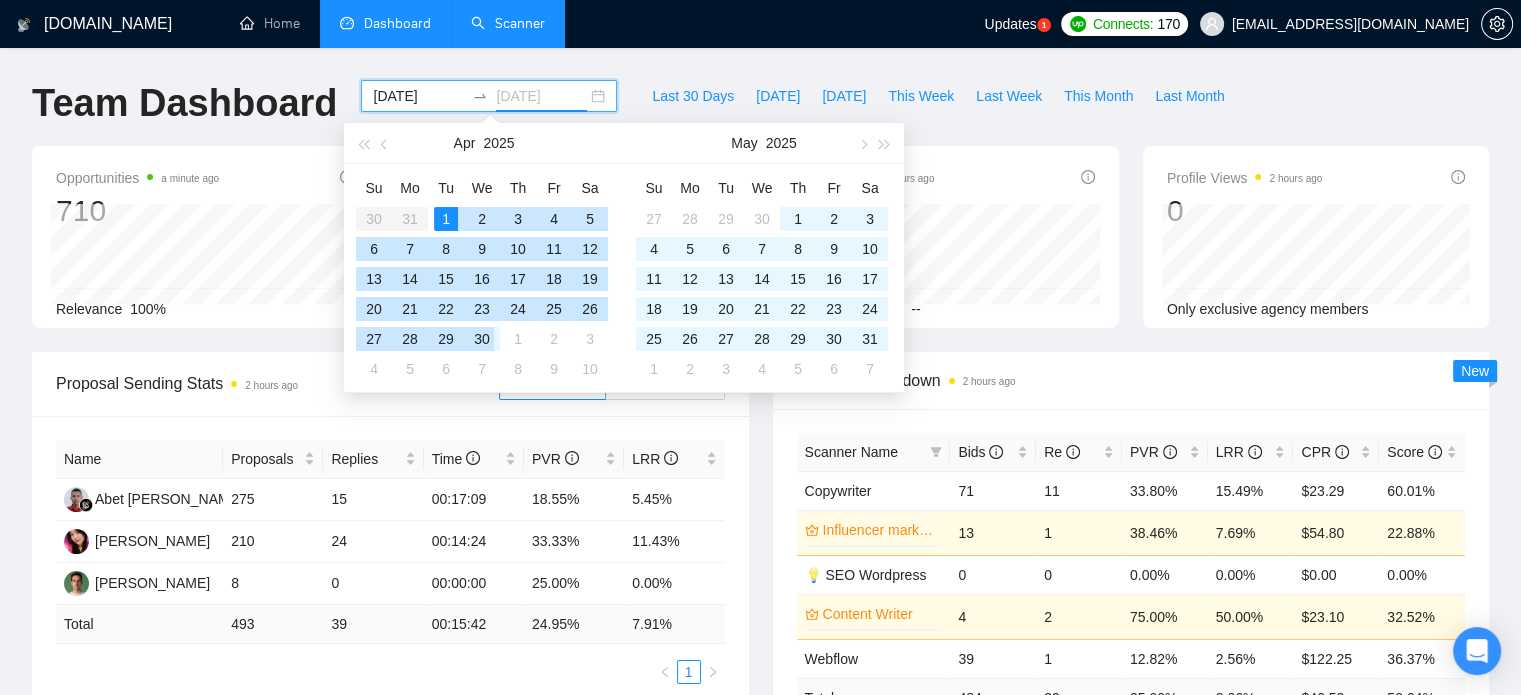 click on "30" at bounding box center (482, 339) 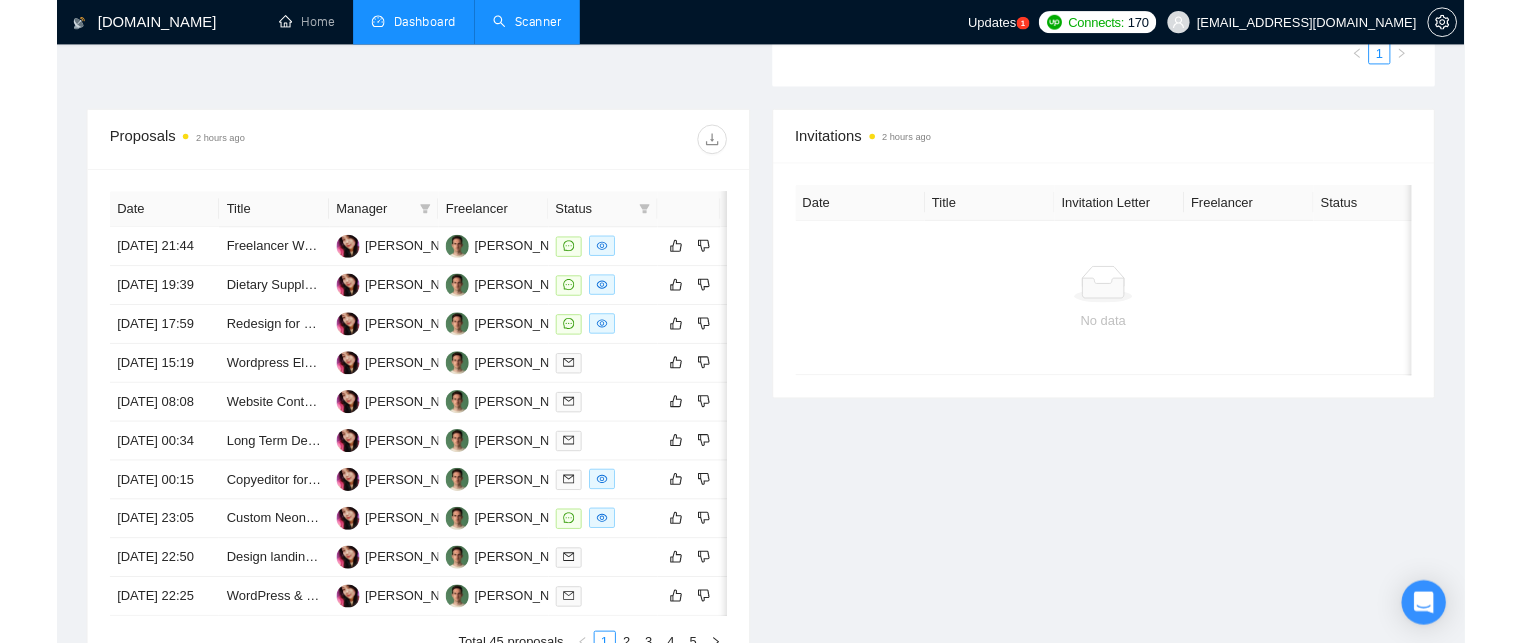 scroll, scrollTop: 688, scrollLeft: 0, axis: vertical 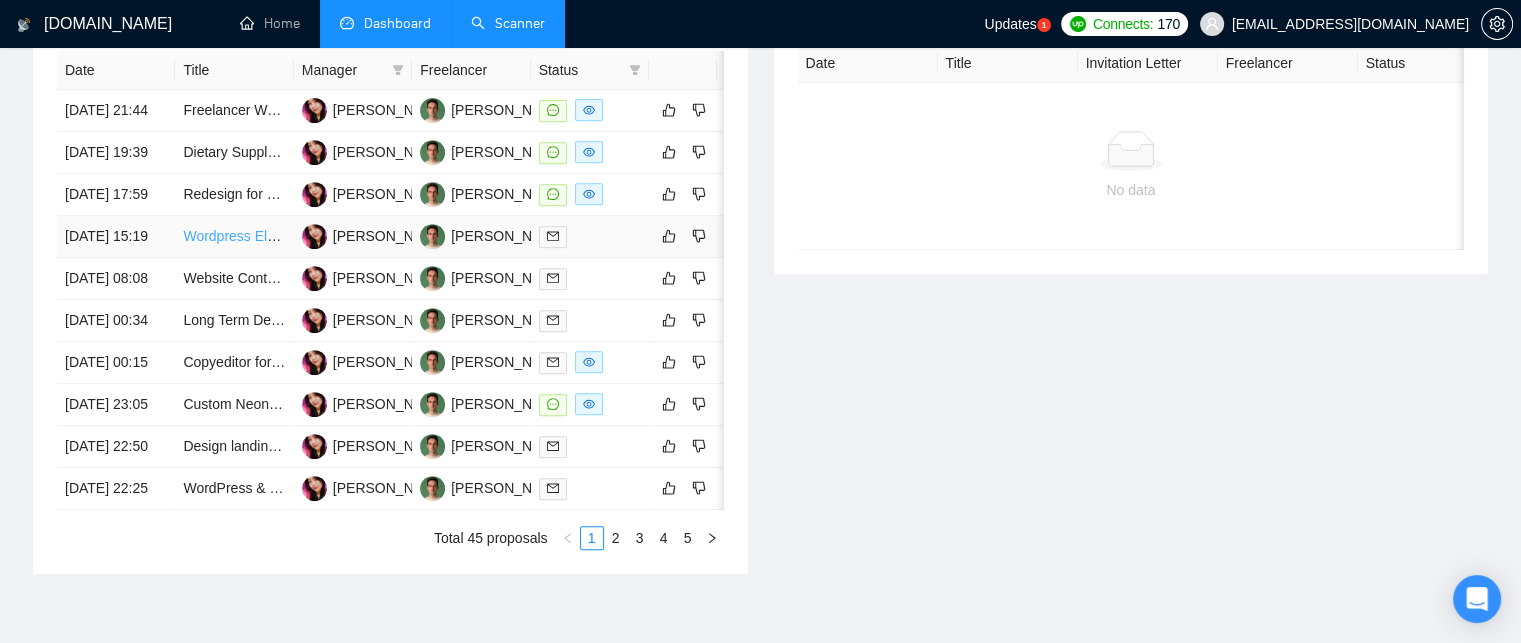 click on "Wordpress Elementor Editing" at bounding box center [274, 236] 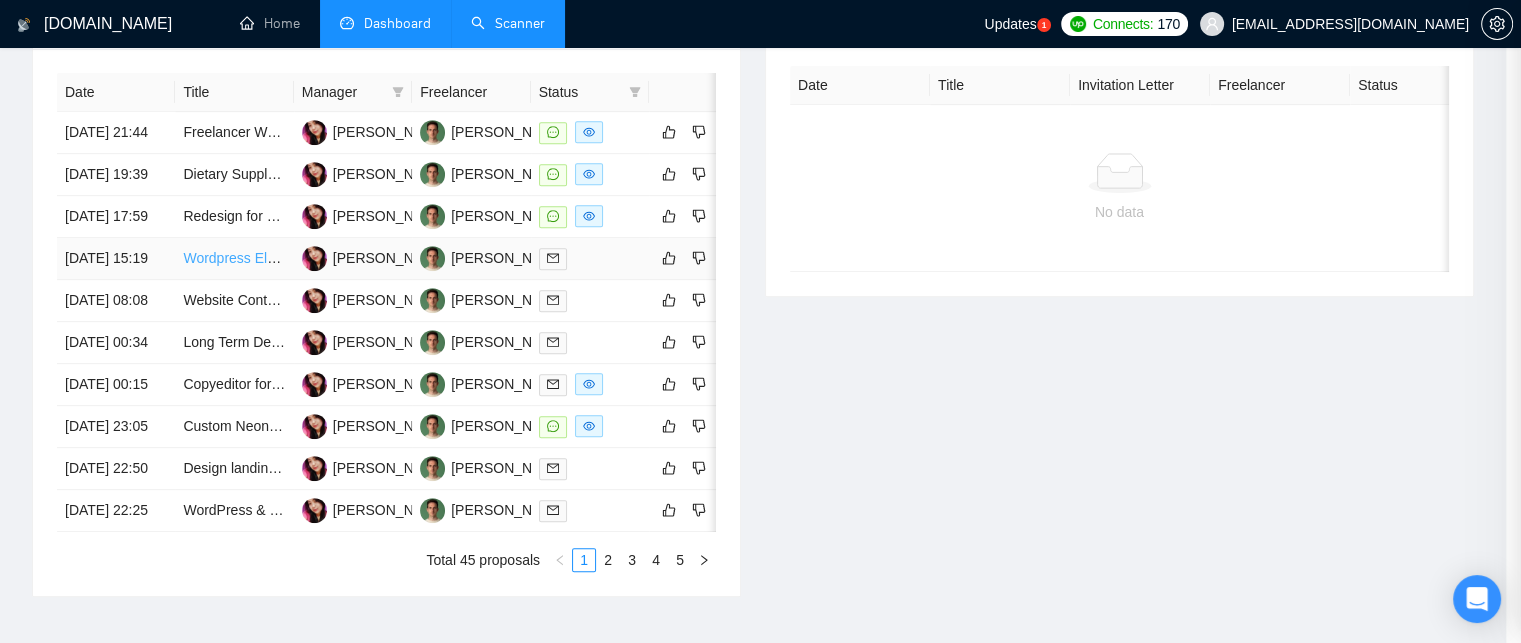scroll, scrollTop: 487, scrollLeft: 0, axis: vertical 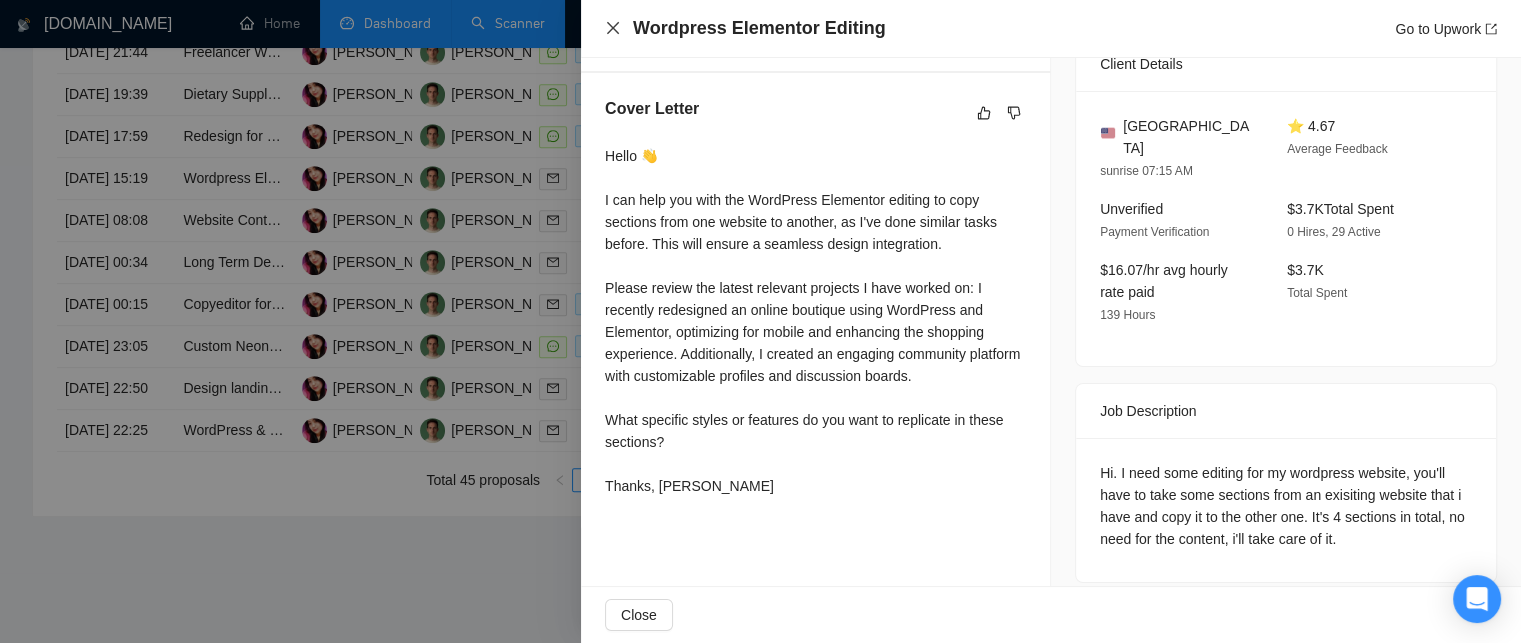 click 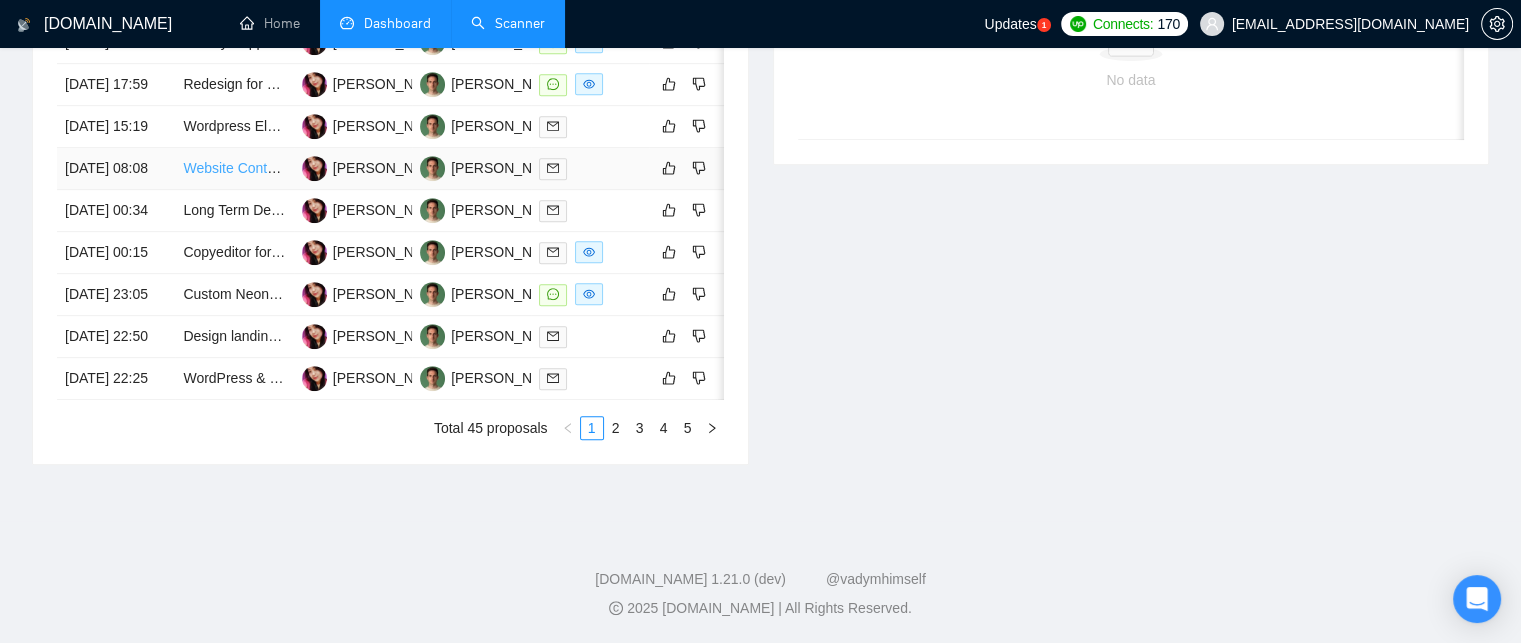 scroll, scrollTop: 1008, scrollLeft: 0, axis: vertical 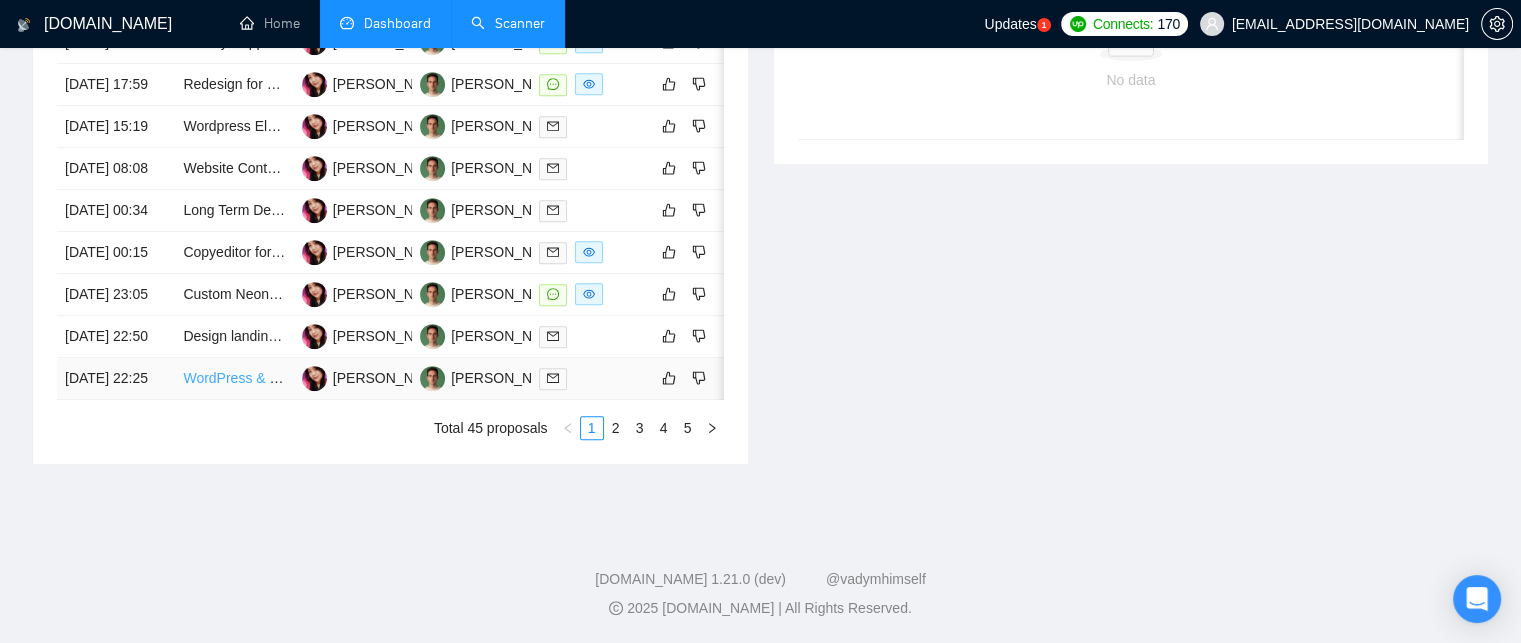 click on "WordPress & SEO Expert Needed for Elementor Pro and Google My Business Optimization" at bounding box center (467, 378) 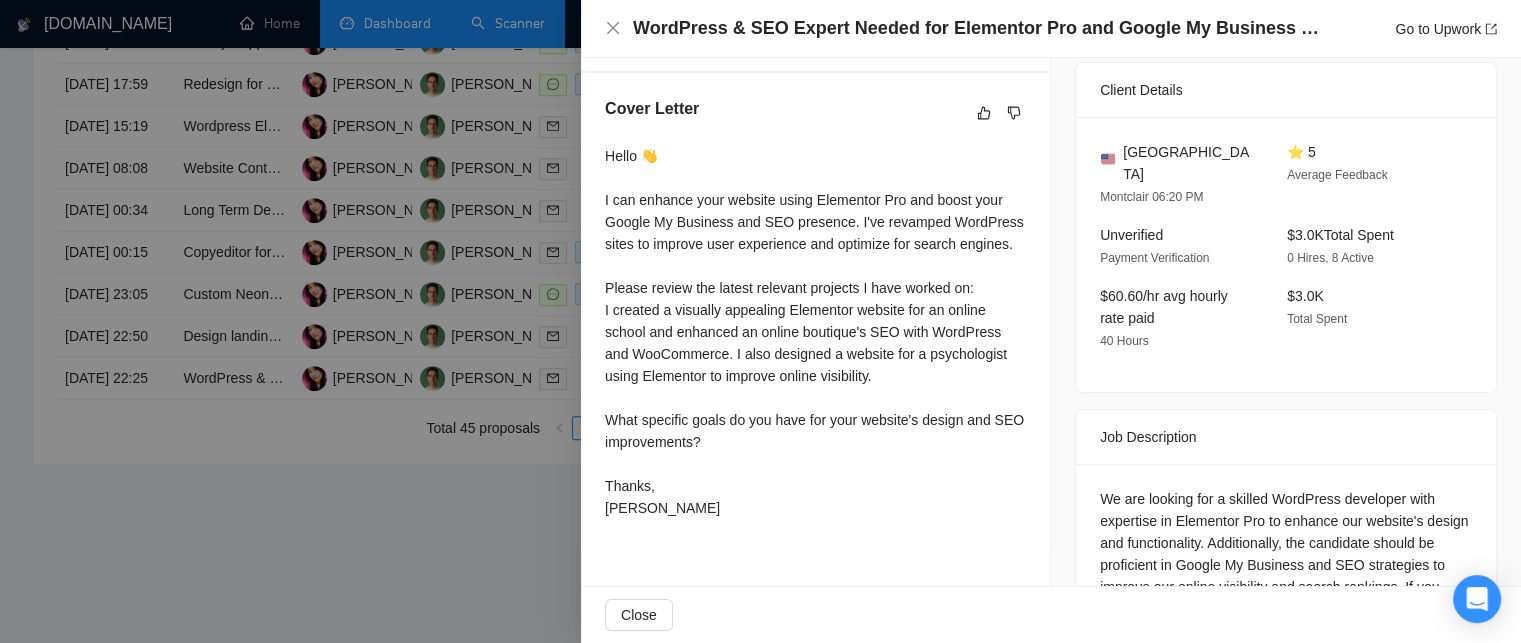 scroll, scrollTop: 623, scrollLeft: 0, axis: vertical 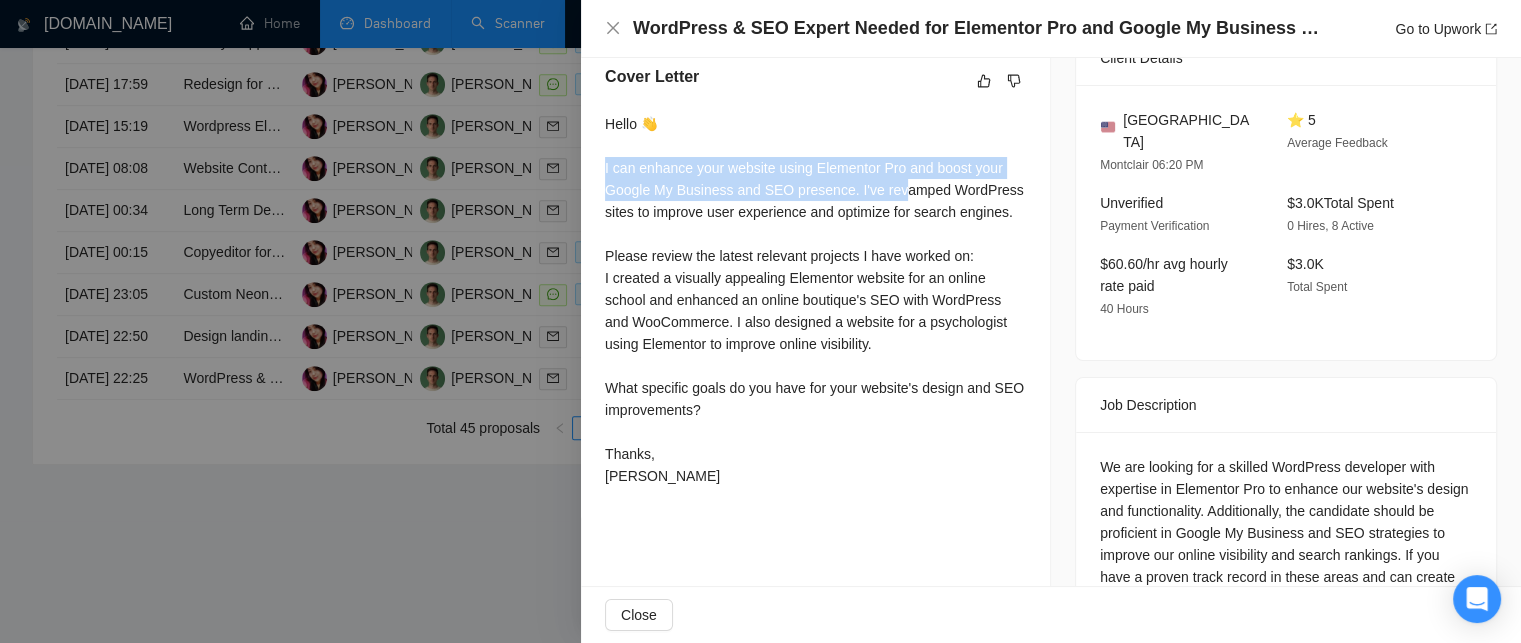 drag, startPoint x: 603, startPoint y: 190, endPoint x: 898, endPoint y: 218, distance: 296.32584 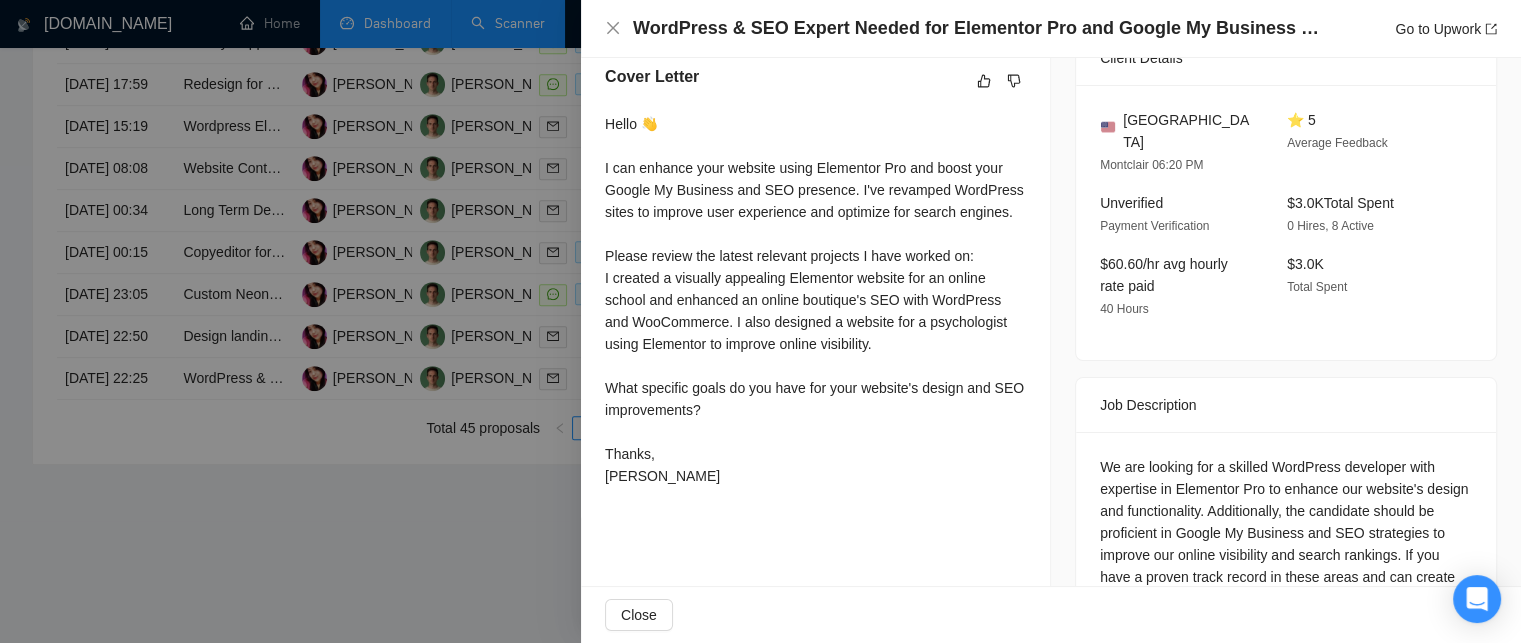 click on "Hello 👋
I can enhance your website using Elementor Pro and boost your Google My Business and SEO presence. I've revamped WordPress sites to improve user experience and optimize for search engines.
Please review the latest relevant projects I have worked on:
I created a visually appealing Elementor website for an online school and enhanced an online boutique's SEO with WordPress and WooCommerce. I also designed a website for a psychologist using Elementor to improve online visibility.
What specific goals do you have for your website's design and SEO improvements?
Thanks,
[PERSON_NAME]" at bounding box center (815, 300) 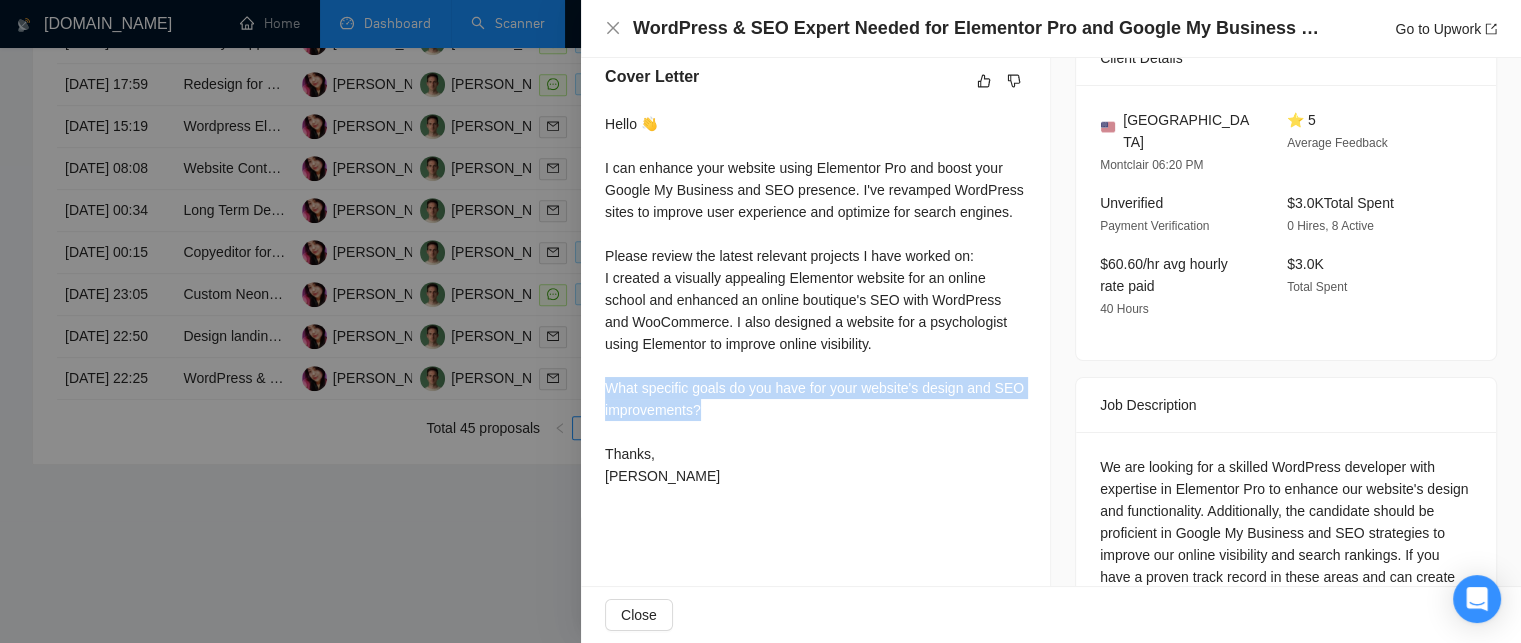 drag, startPoint x: 607, startPoint y: 415, endPoint x: 721, endPoint y: 443, distance: 117.388245 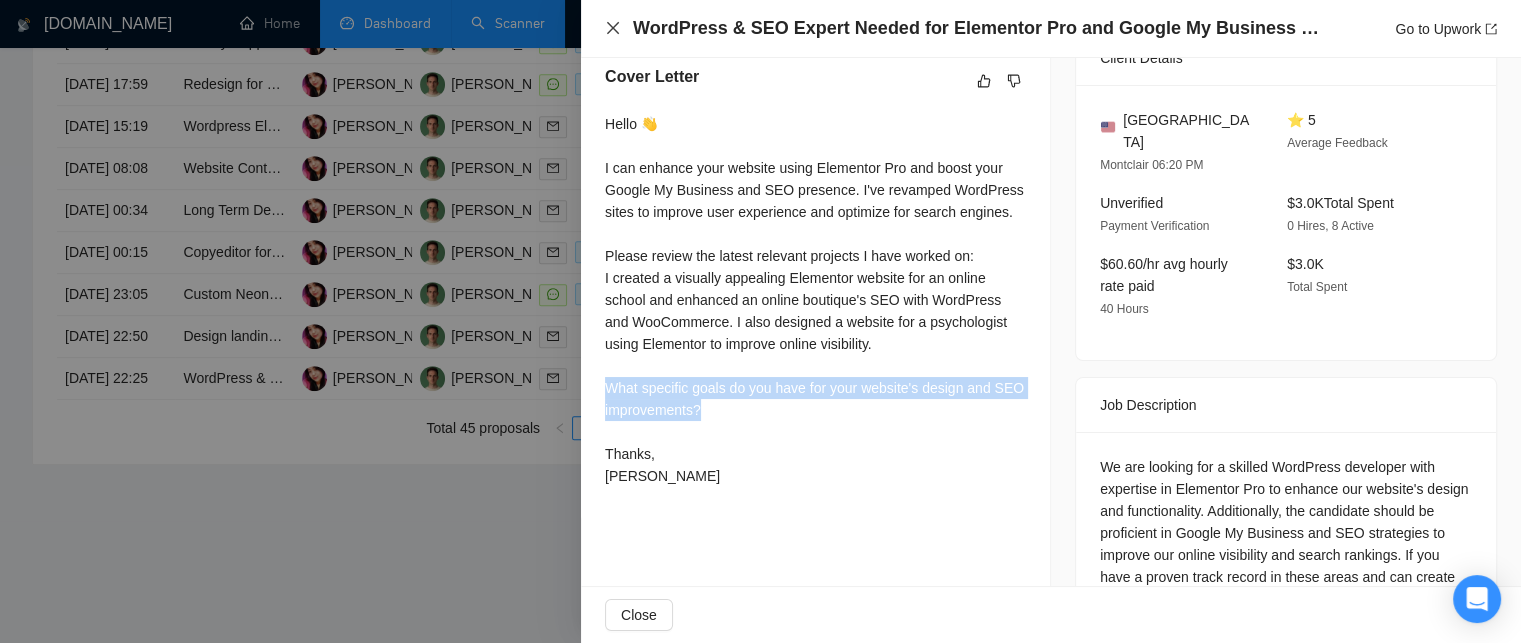 click 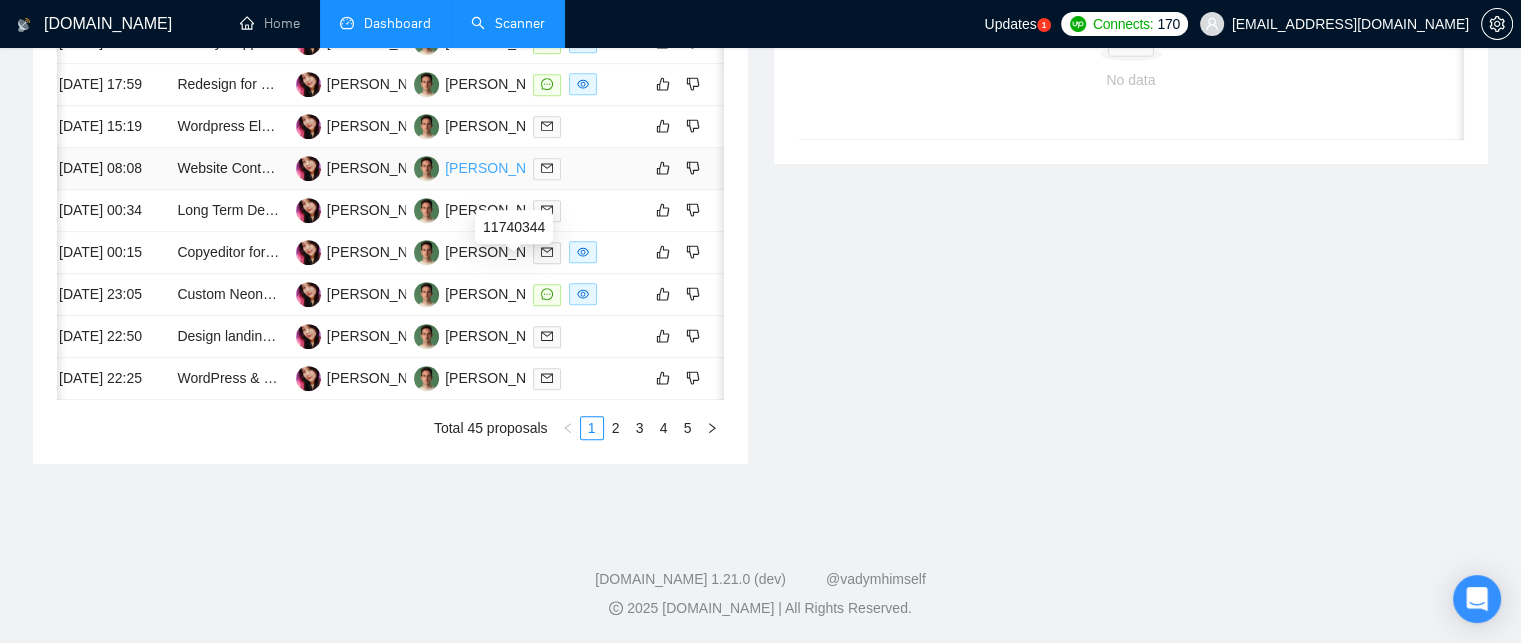 scroll, scrollTop: 0, scrollLeft: 4, axis: horizontal 